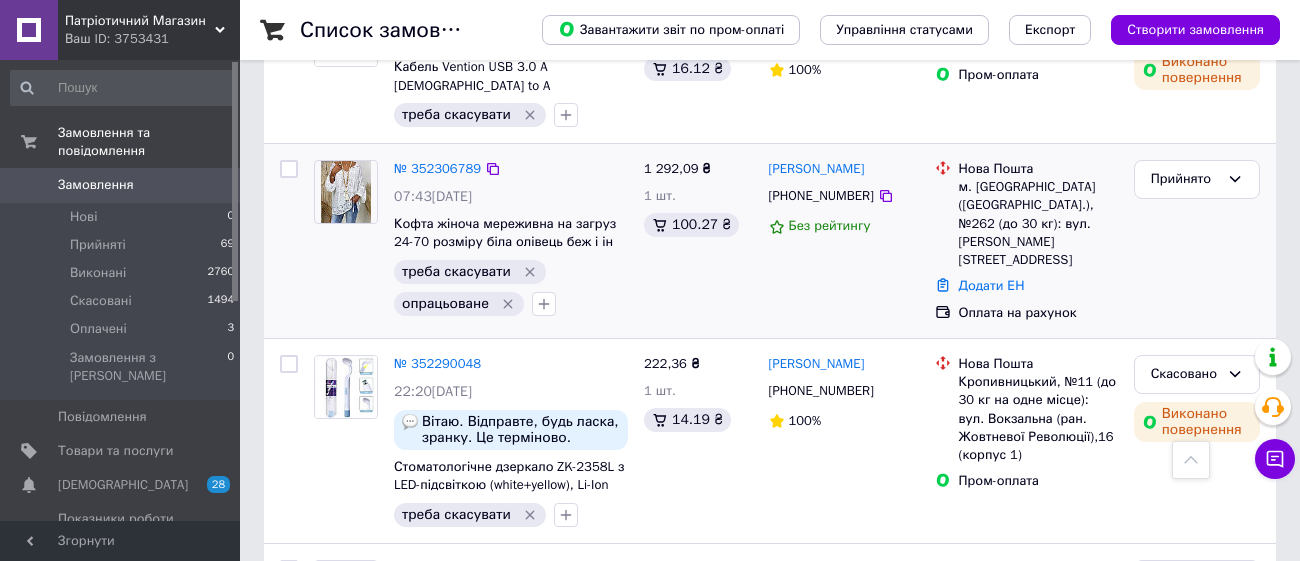 scroll, scrollTop: 2535, scrollLeft: 0, axis: vertical 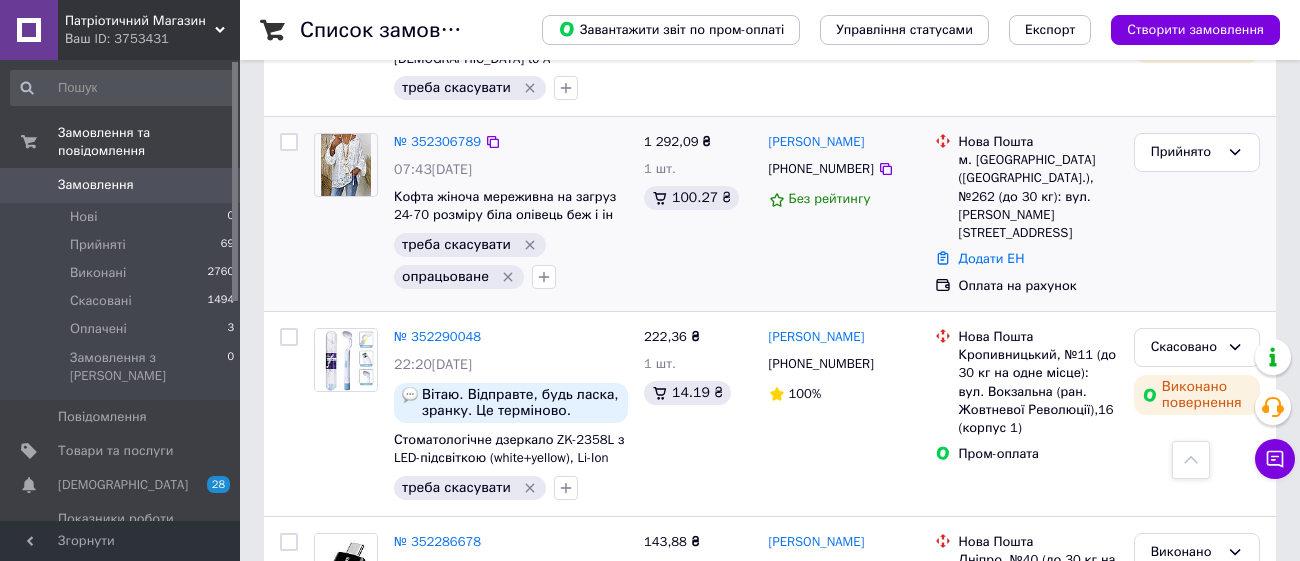 click 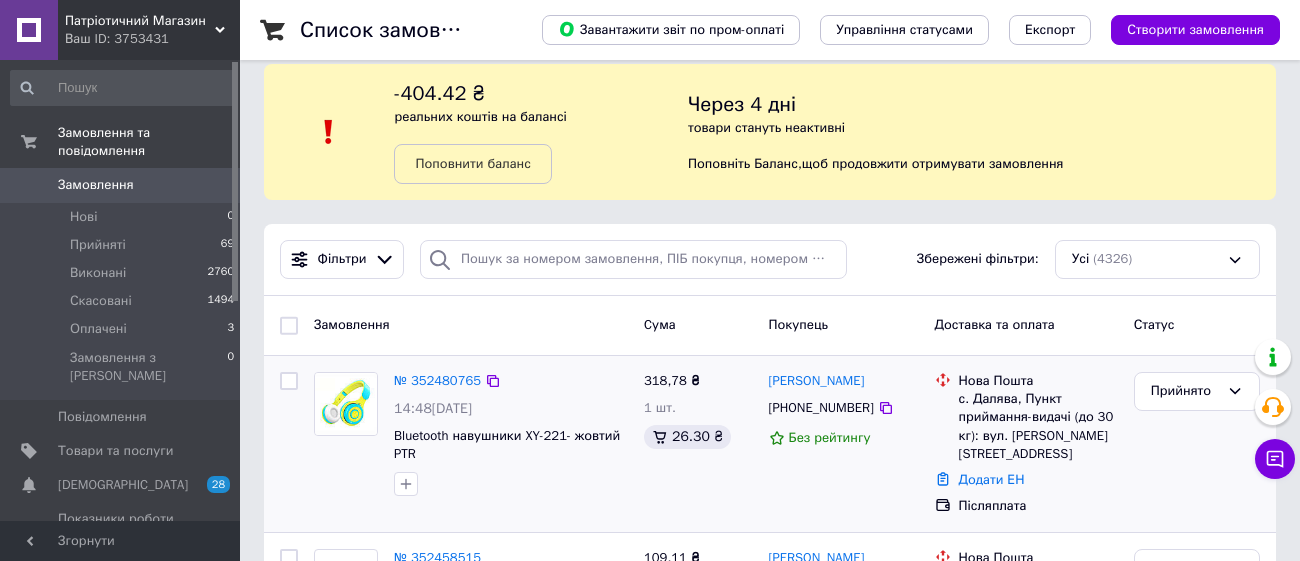 scroll, scrollTop: 235, scrollLeft: 0, axis: vertical 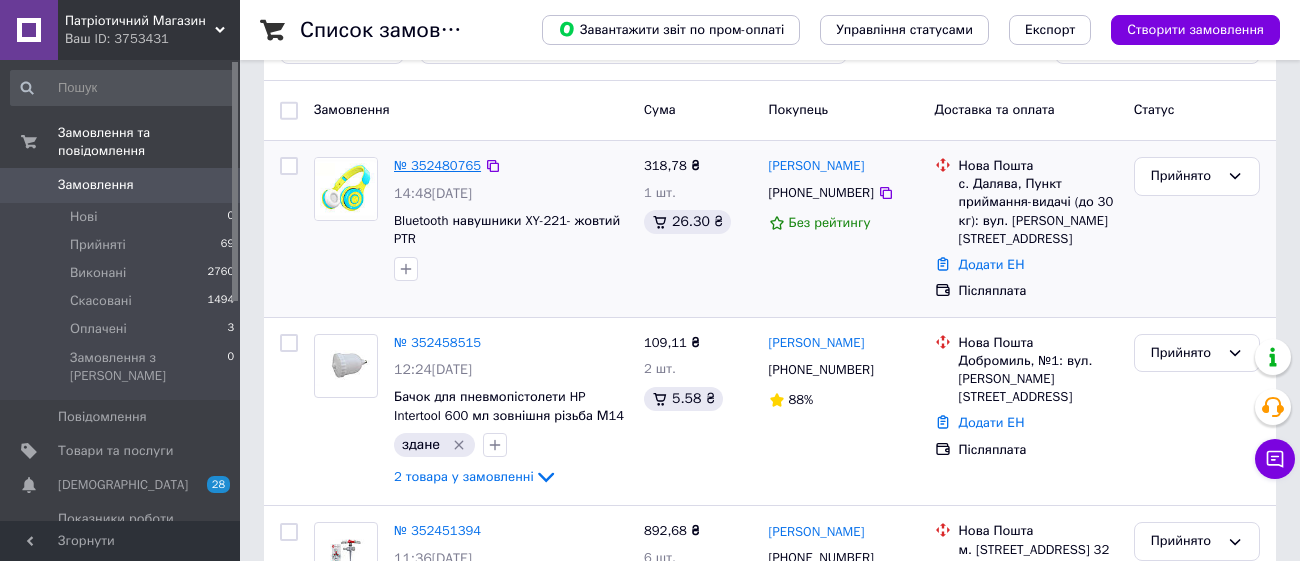 click on "№ 352480765" at bounding box center (437, 165) 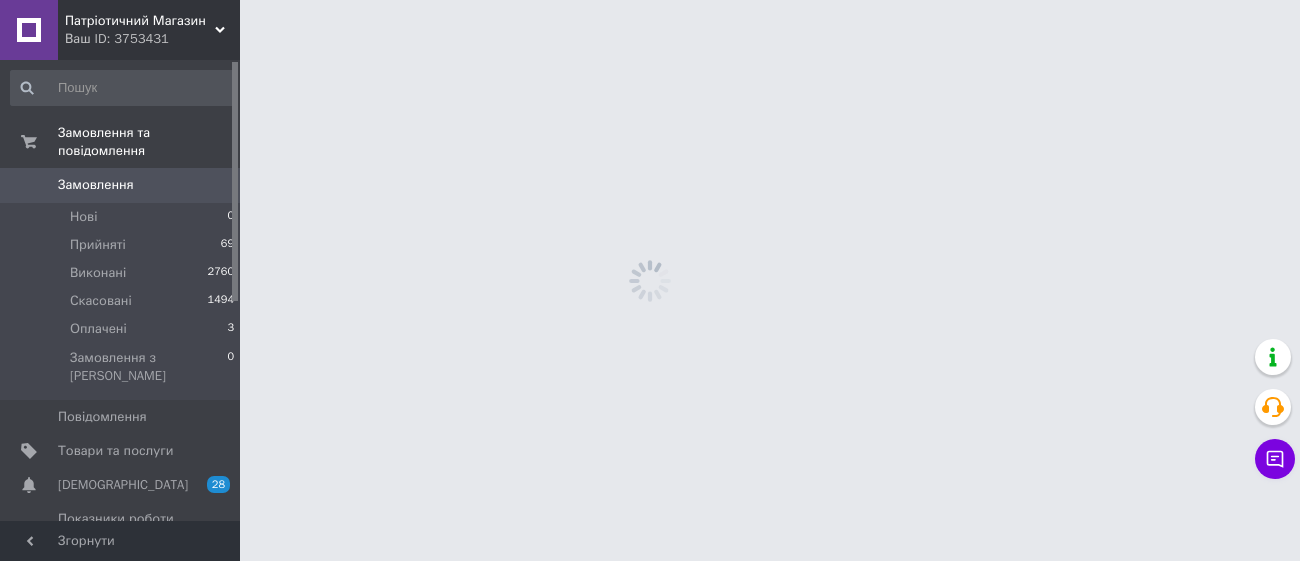 scroll, scrollTop: 0, scrollLeft: 0, axis: both 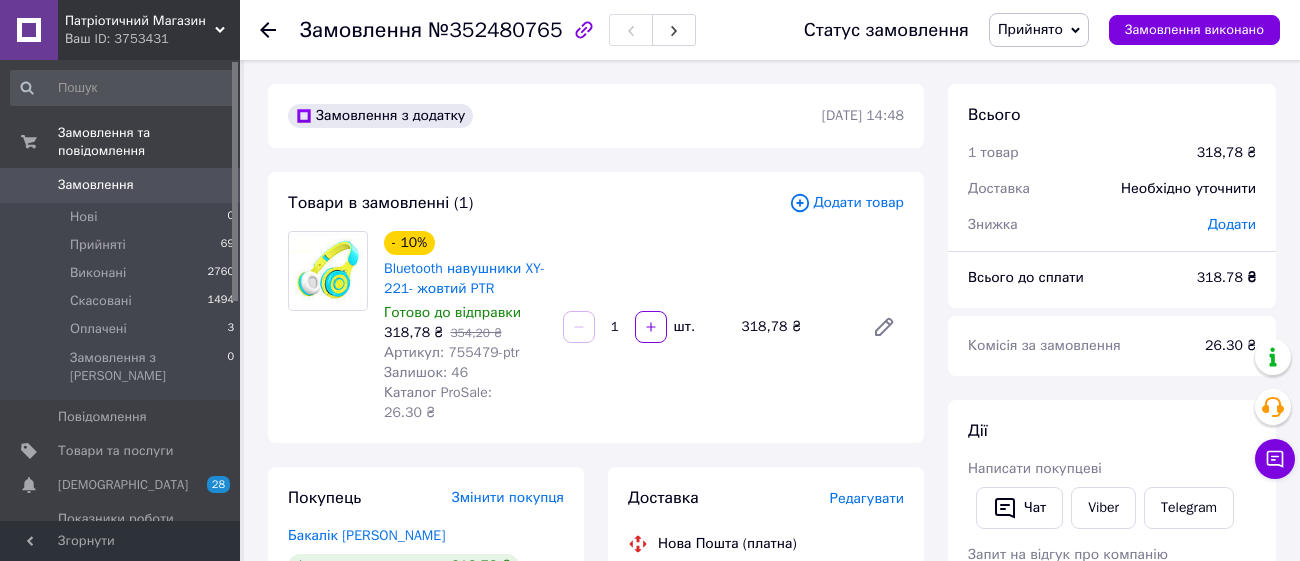 click on "Артикул: 755479-ptr" at bounding box center (451, 352) 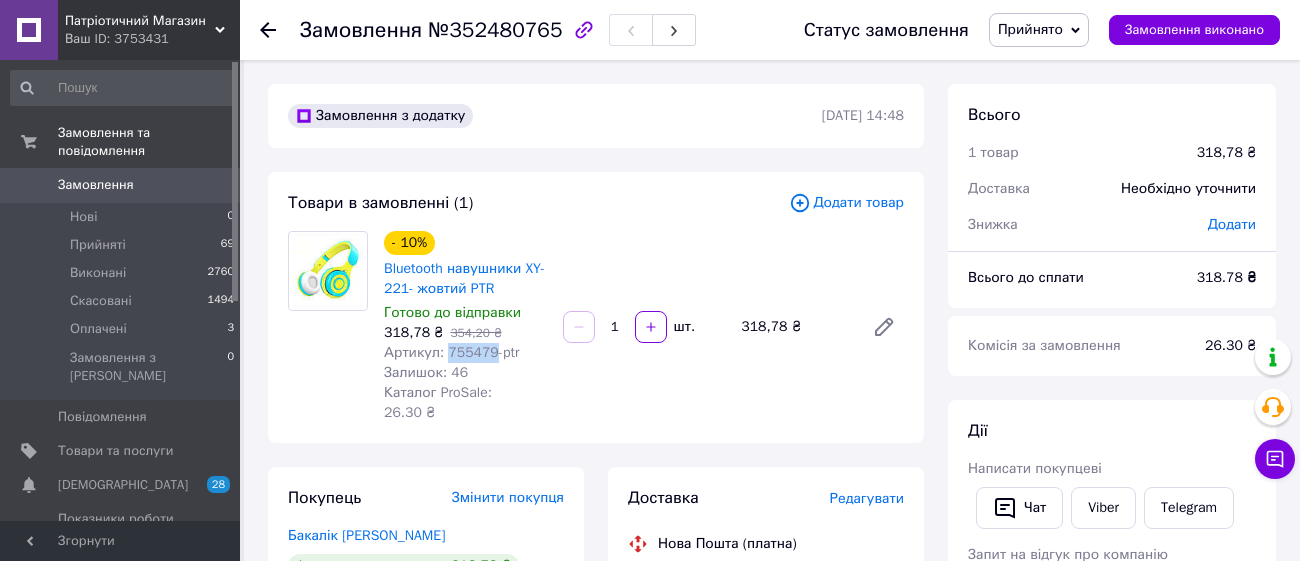 click on "Артикул: 755479-ptr" at bounding box center [451, 352] 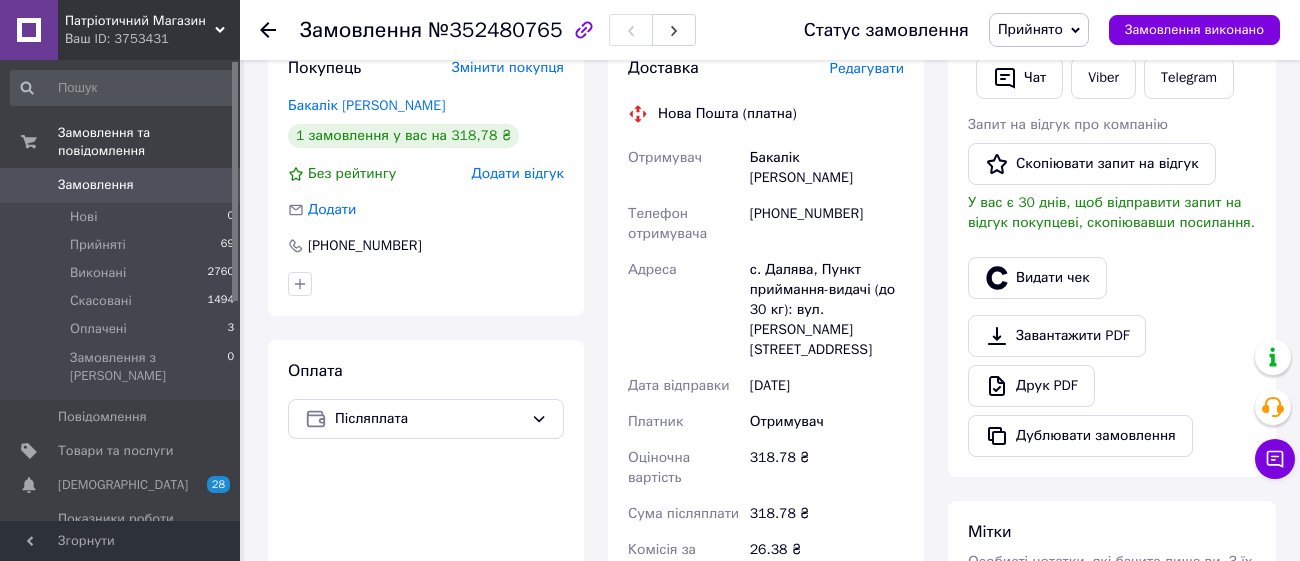 scroll, scrollTop: 467, scrollLeft: 0, axis: vertical 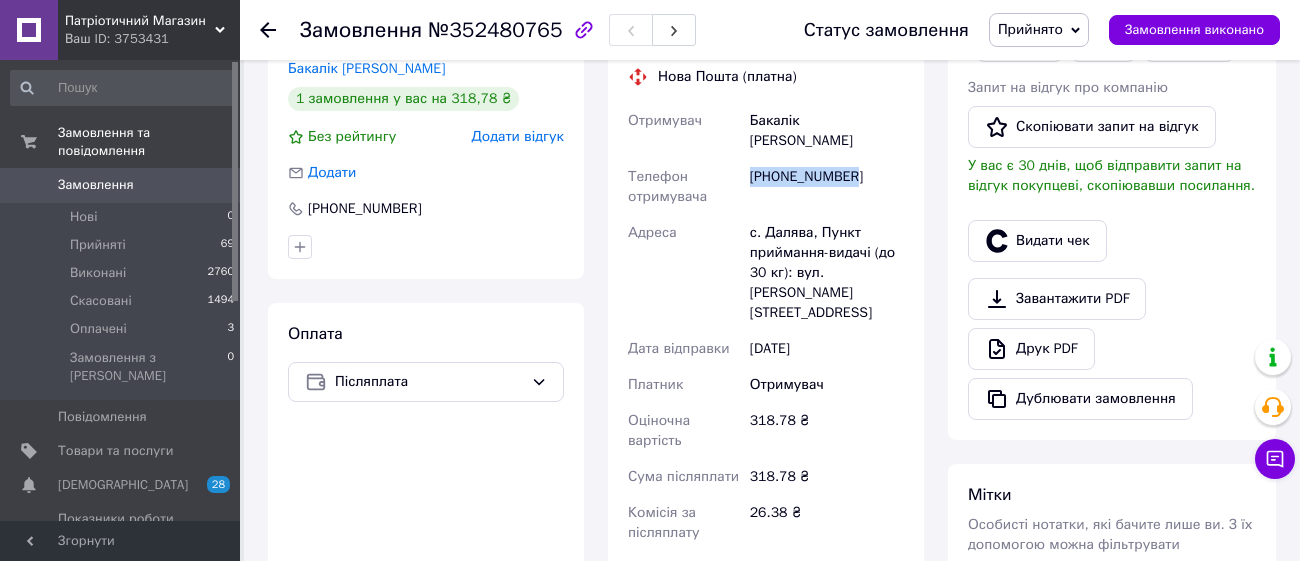 drag, startPoint x: 860, startPoint y: 137, endPoint x: 750, endPoint y: 138, distance: 110.00455 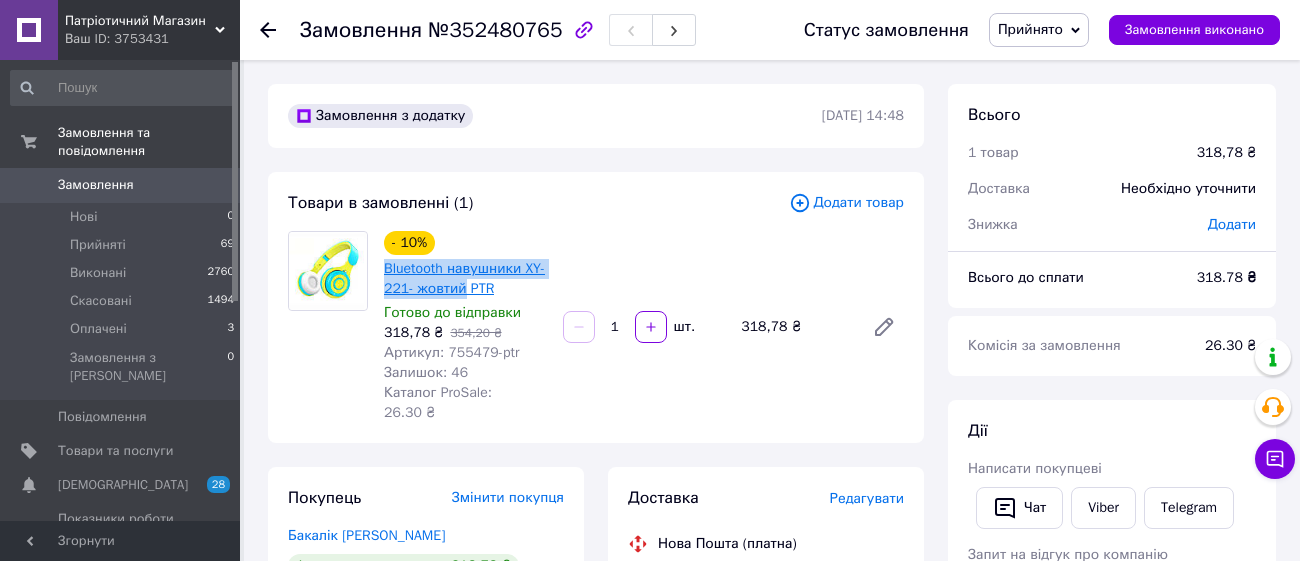 drag, startPoint x: 378, startPoint y: 267, endPoint x: 465, endPoint y: 292, distance: 90.52071 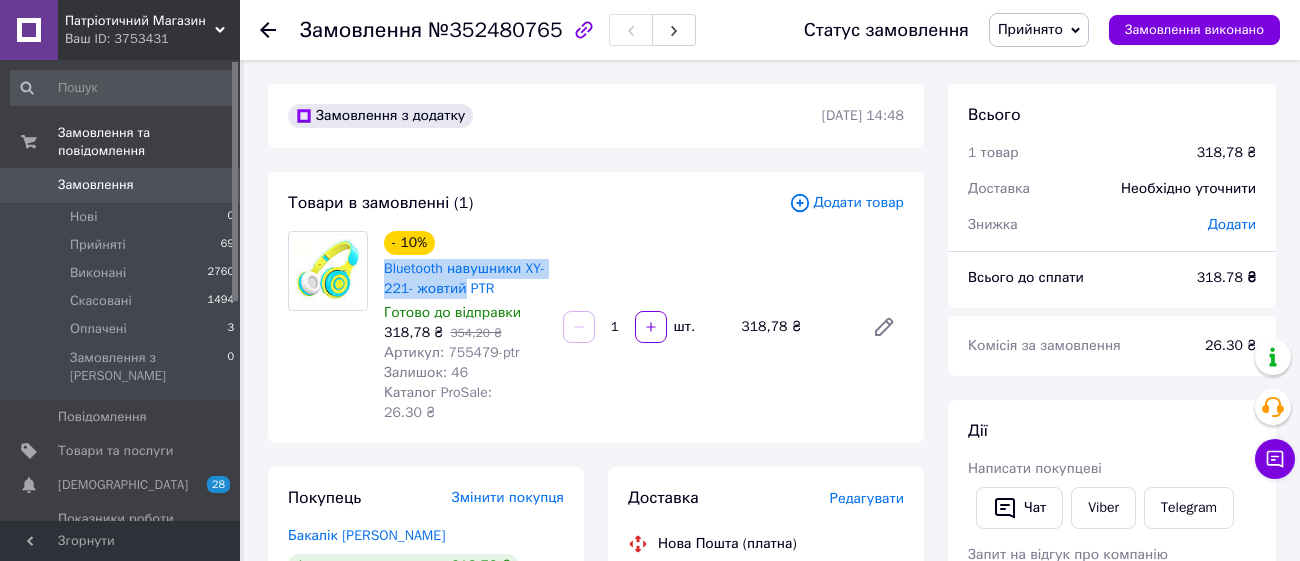 copy on "Bluetooth навушники XY-221- жовтий" 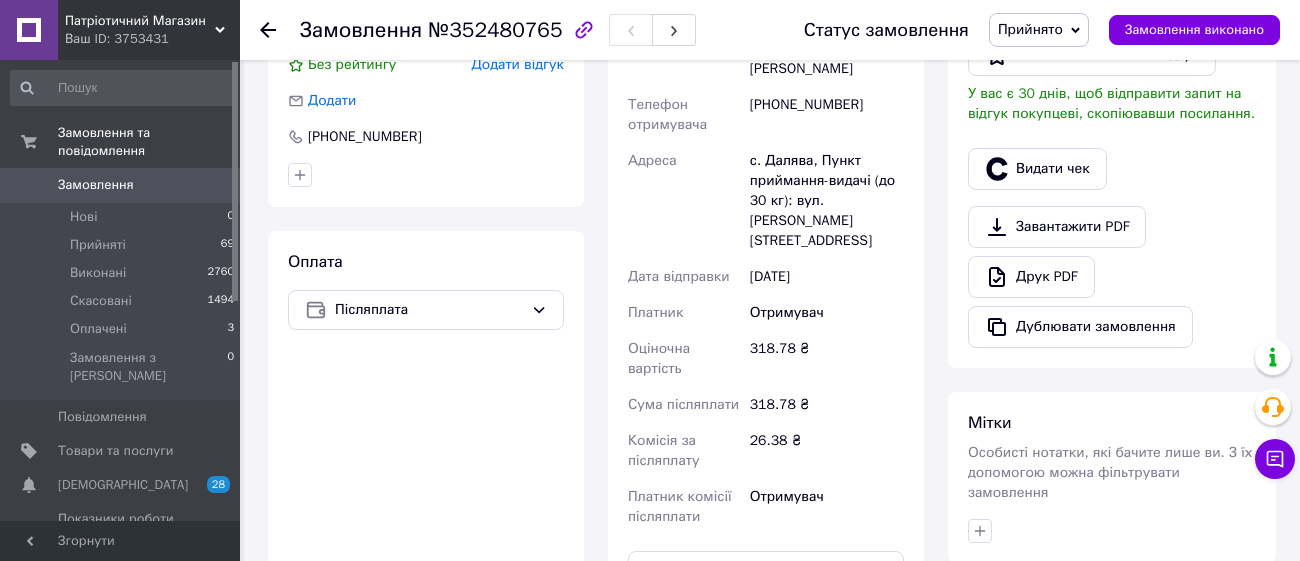 scroll, scrollTop: 626, scrollLeft: 0, axis: vertical 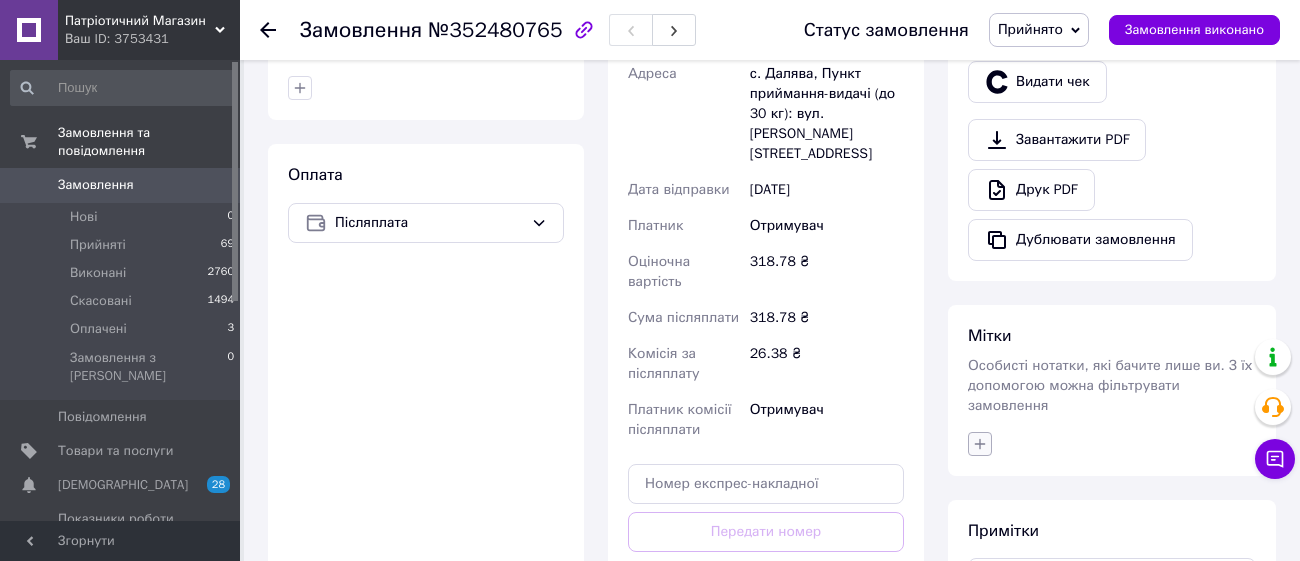 click 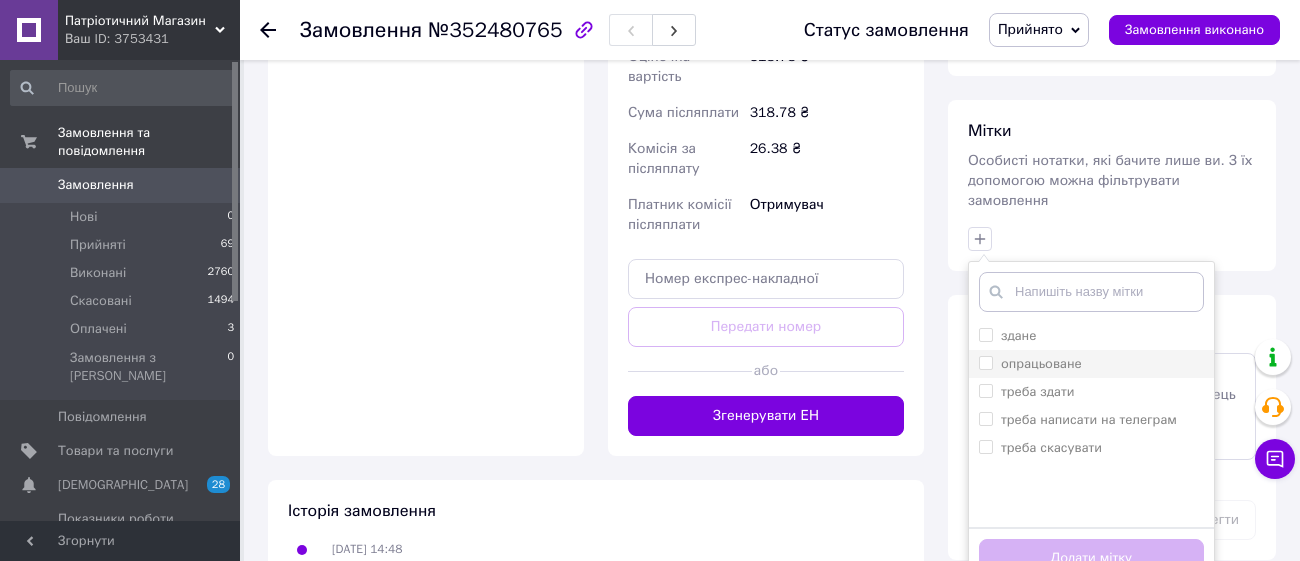 scroll, scrollTop: 879, scrollLeft: 0, axis: vertical 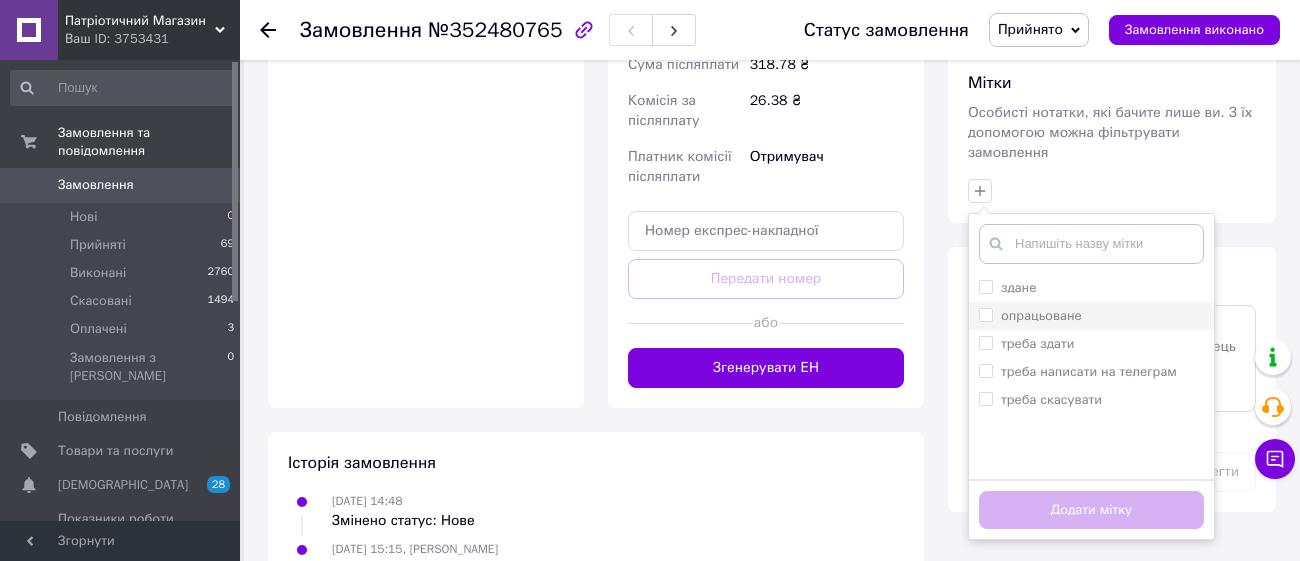click on "опрацьоване" at bounding box center [985, 314] 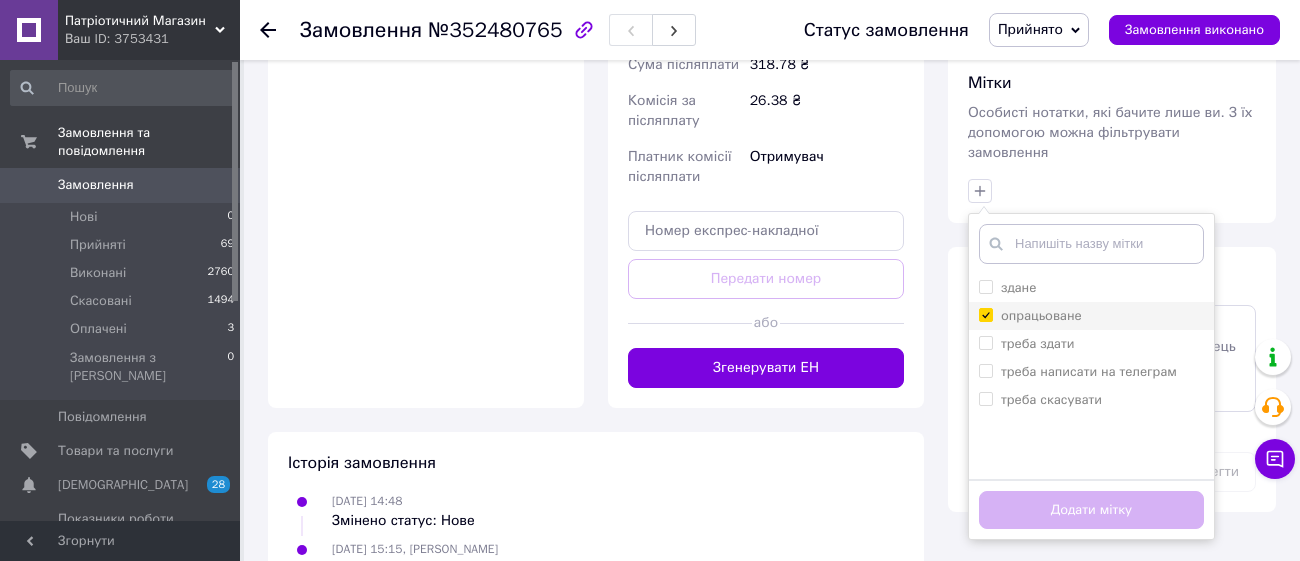 checkbox on "true" 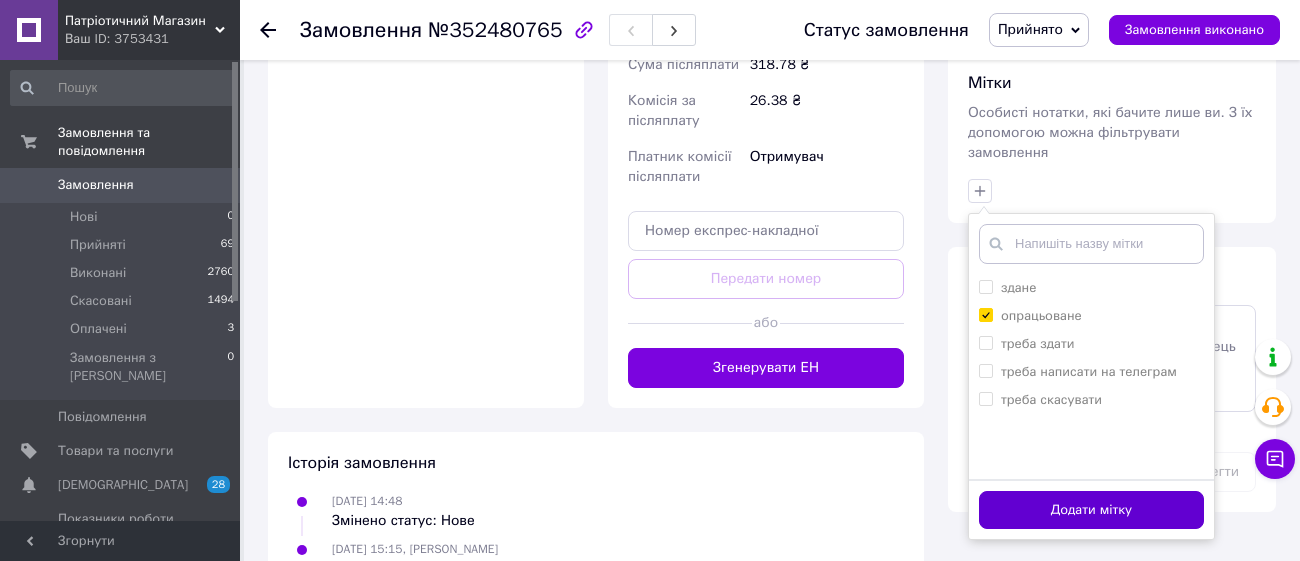click on "Додати мітку" at bounding box center (1091, 510) 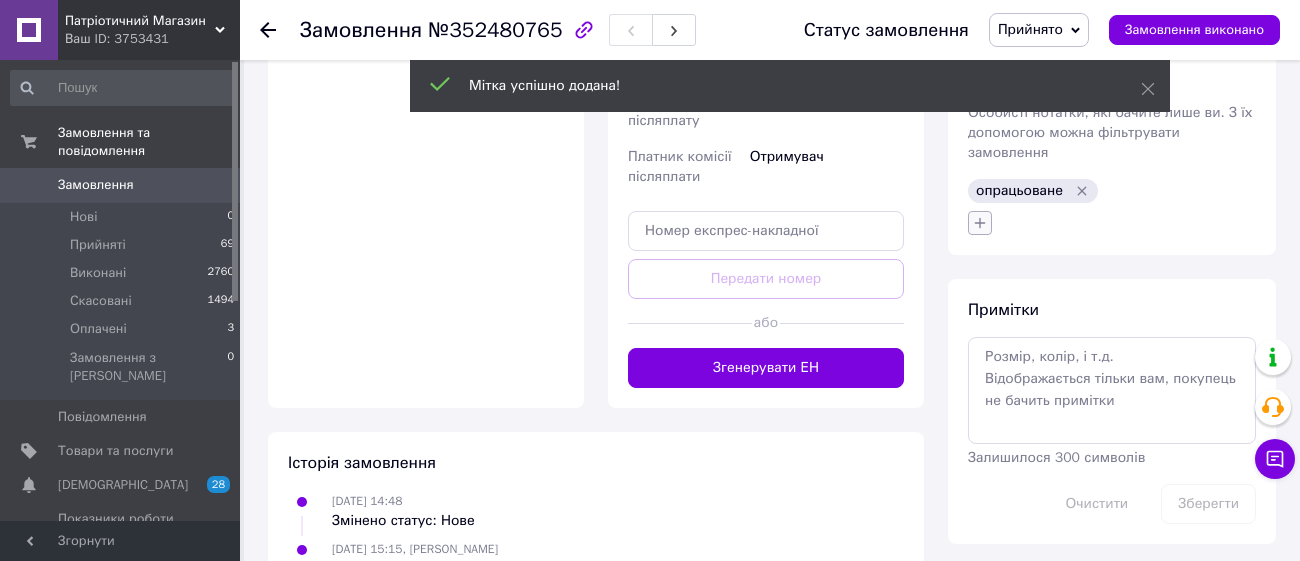 click 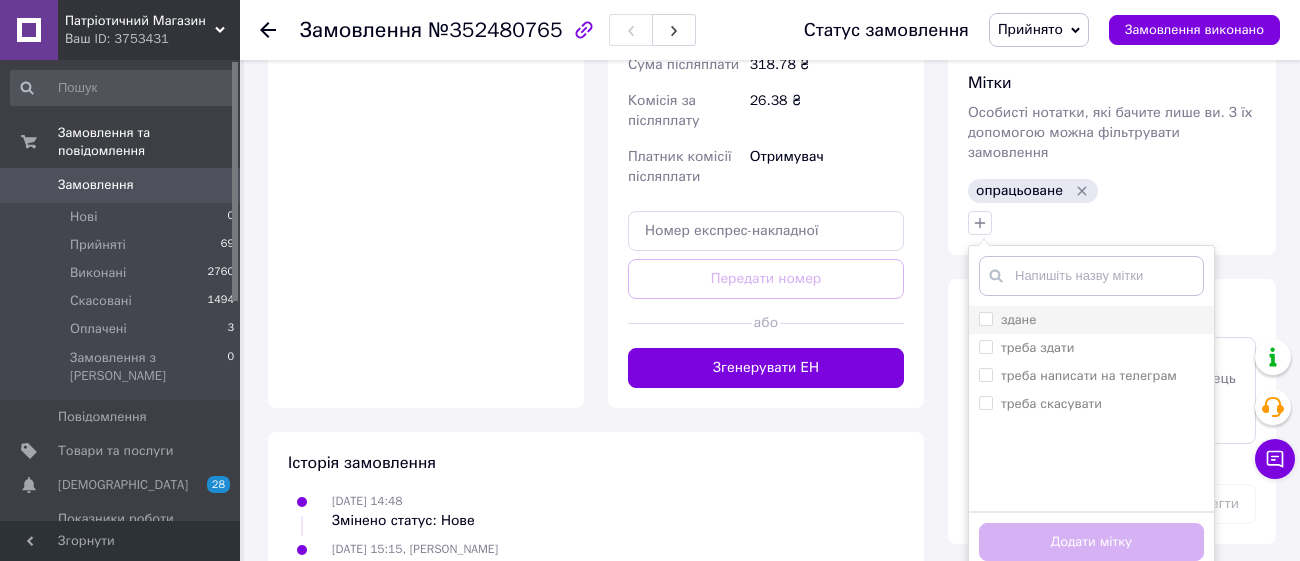click on "здане" at bounding box center (985, 318) 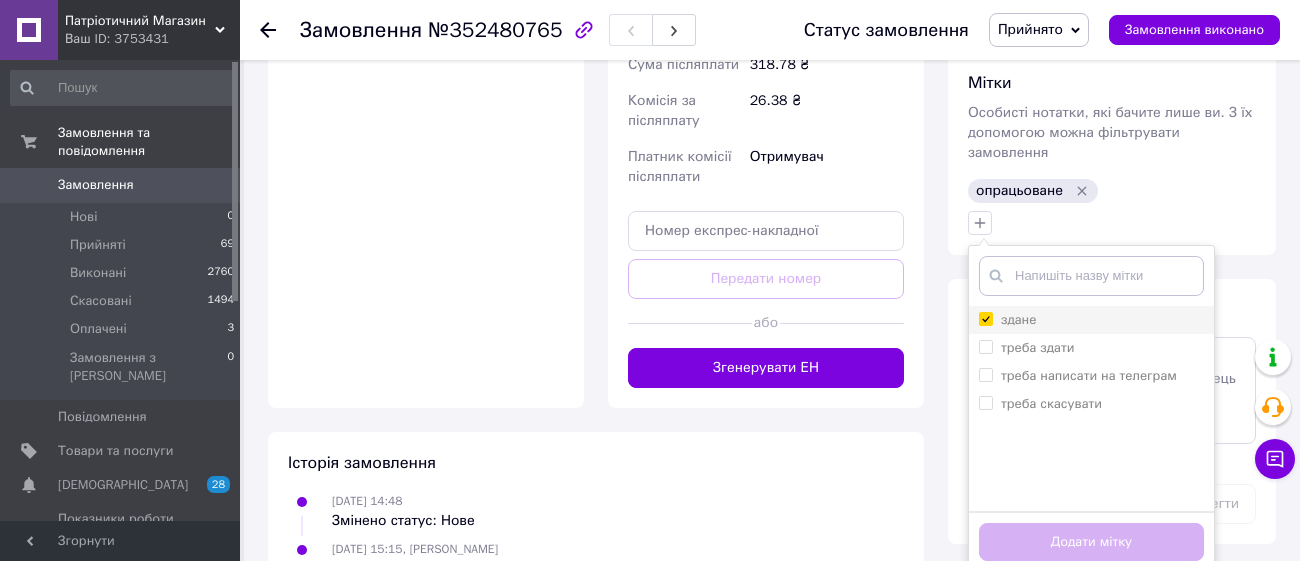 checkbox on "true" 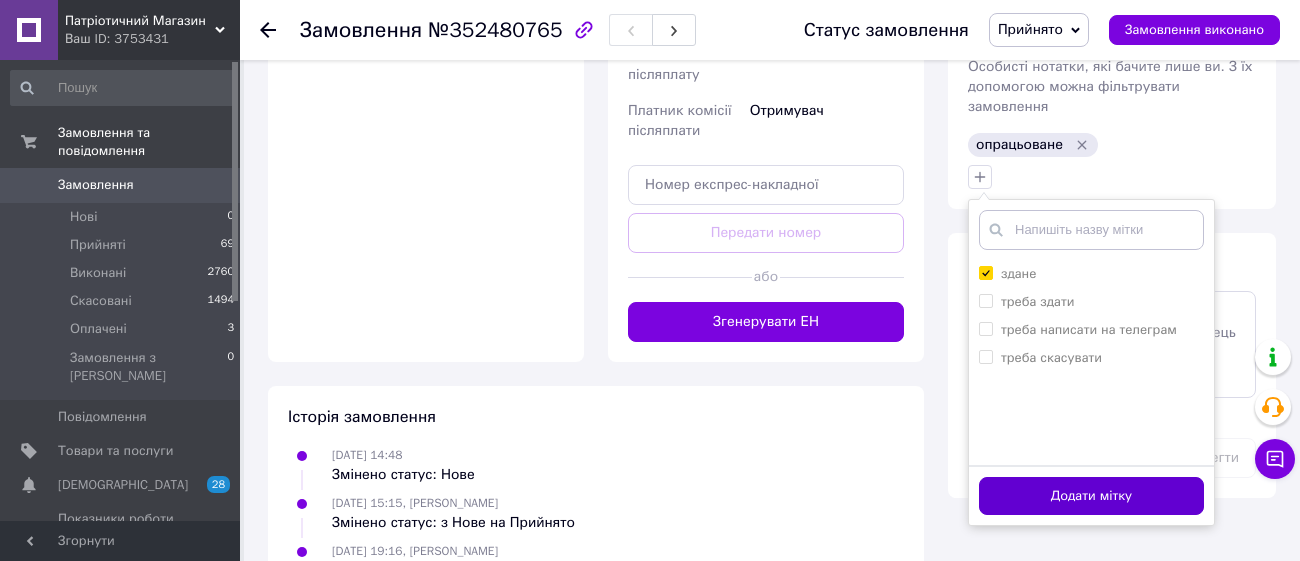 scroll, scrollTop: 926, scrollLeft: 0, axis: vertical 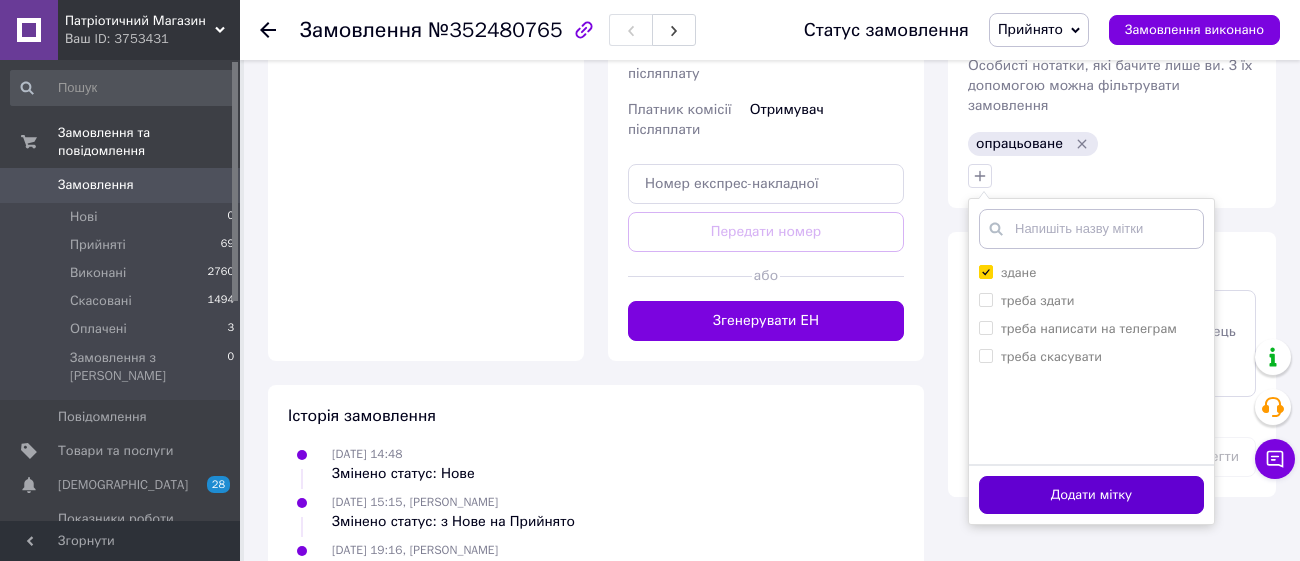 click on "Додати мітку" at bounding box center [1091, 495] 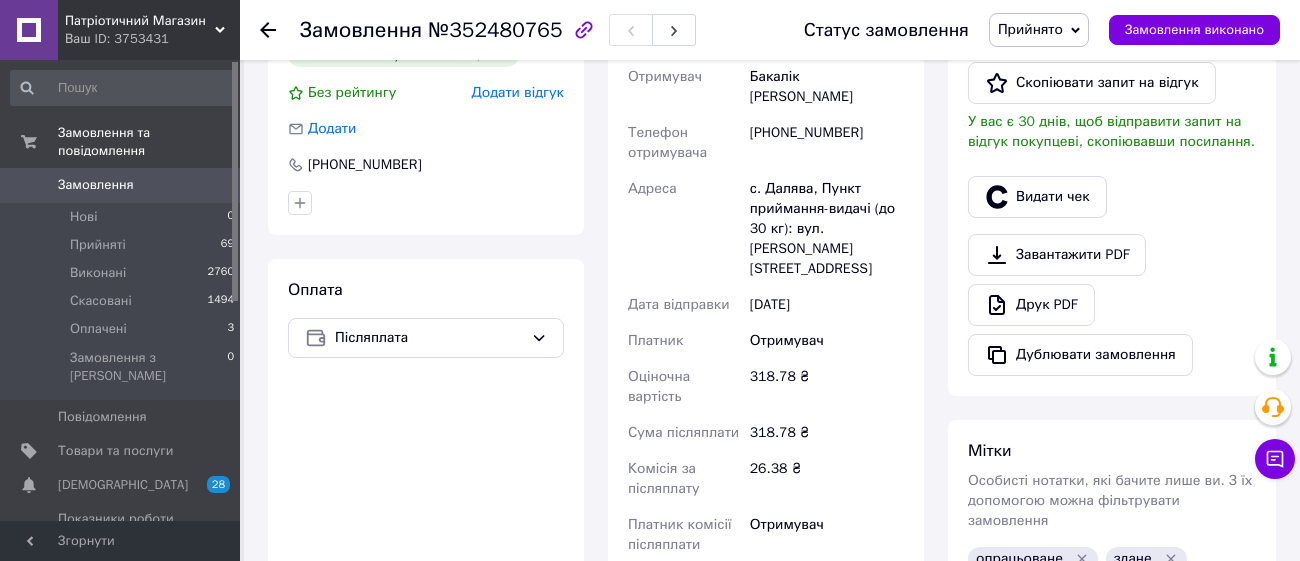 scroll, scrollTop: 301, scrollLeft: 0, axis: vertical 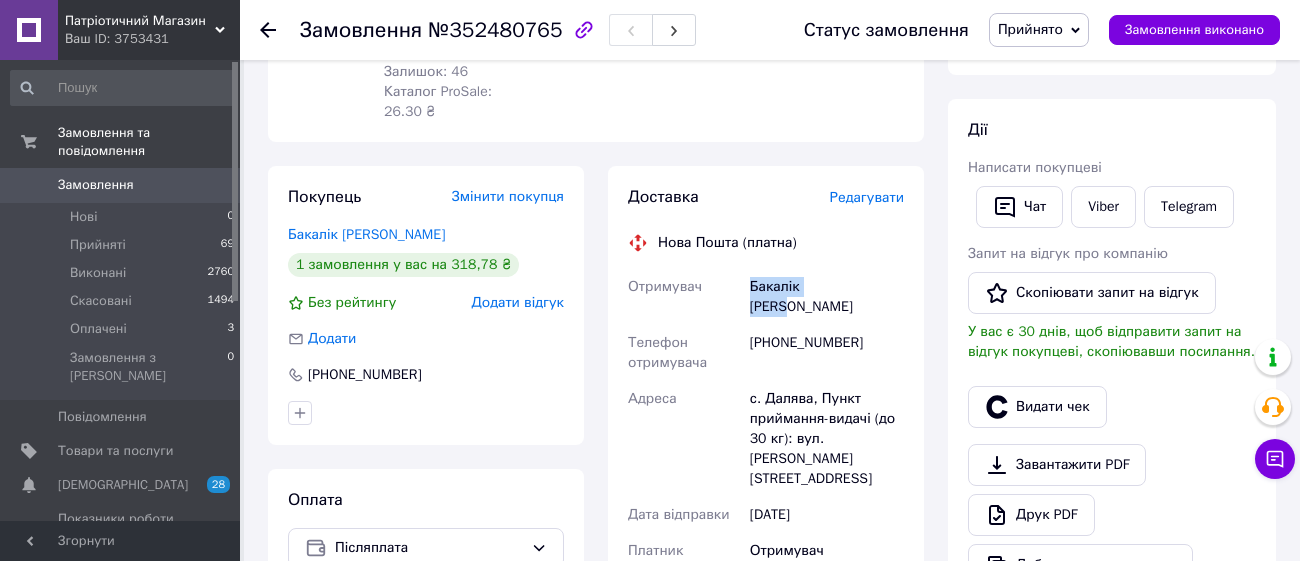 drag, startPoint x: 842, startPoint y: 272, endPoint x: 743, endPoint y: 270, distance: 99.0202 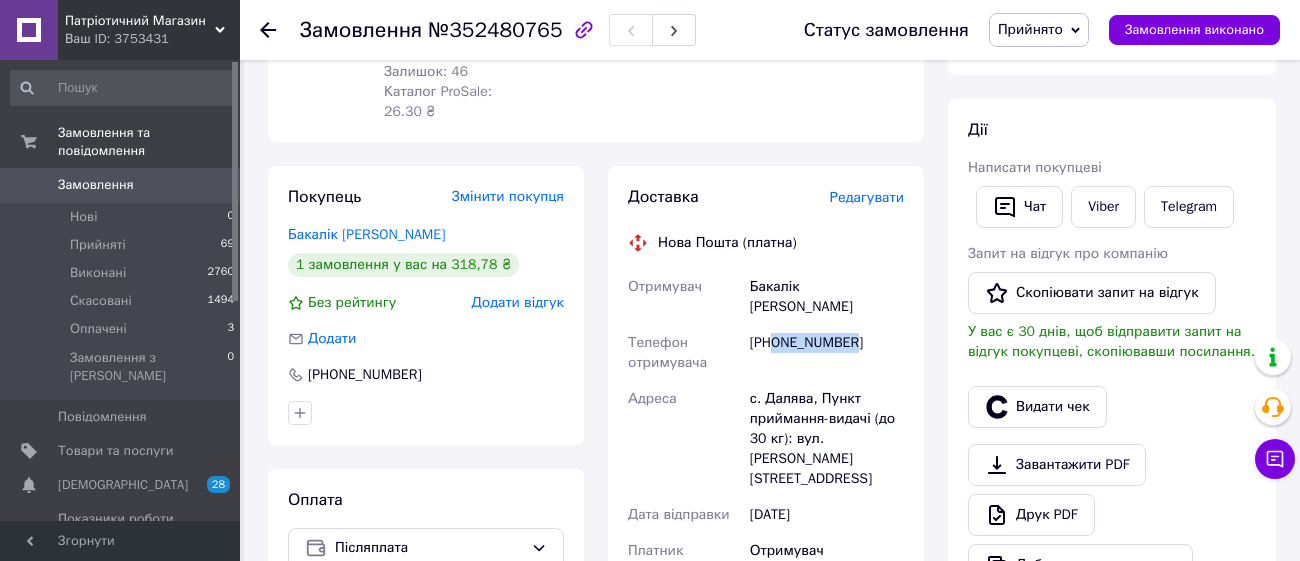 drag, startPoint x: 843, startPoint y: 306, endPoint x: 774, endPoint y: 303, distance: 69.065186 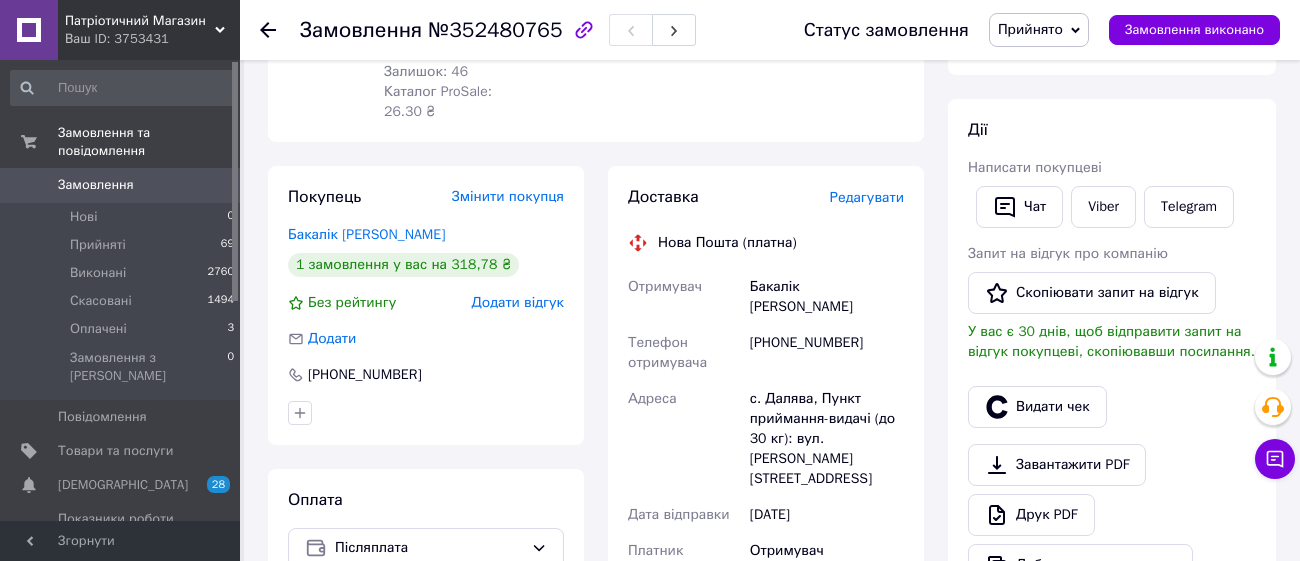 click on "с. Далява, Пункт приймання-видачі (до 30 кг): вул. [PERSON_NAME][STREET_ADDRESS]" at bounding box center [827, 439] 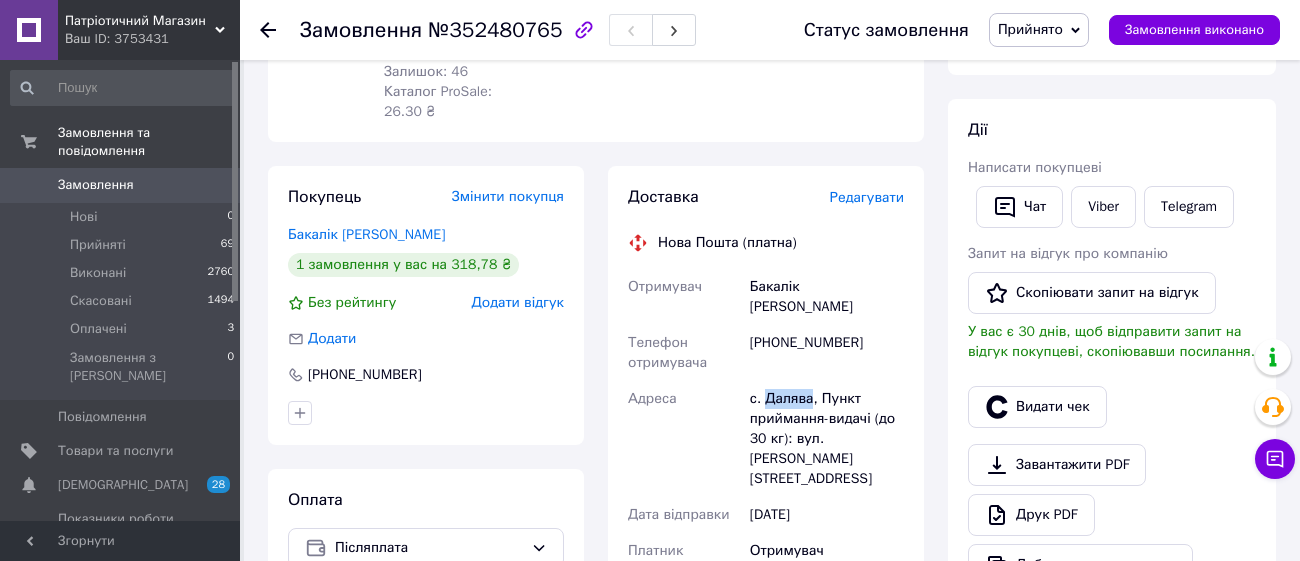 click on "с. Далява, Пункт приймання-видачі (до 30 кг): вул. [PERSON_NAME][STREET_ADDRESS]" at bounding box center (827, 439) 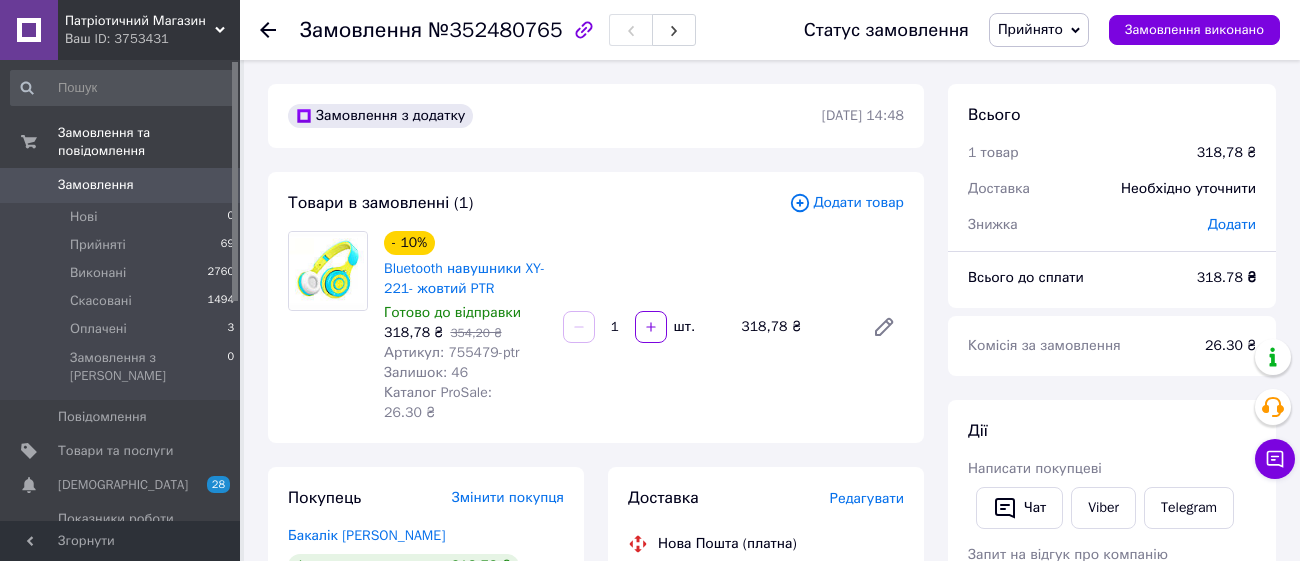 scroll, scrollTop: 589, scrollLeft: 0, axis: vertical 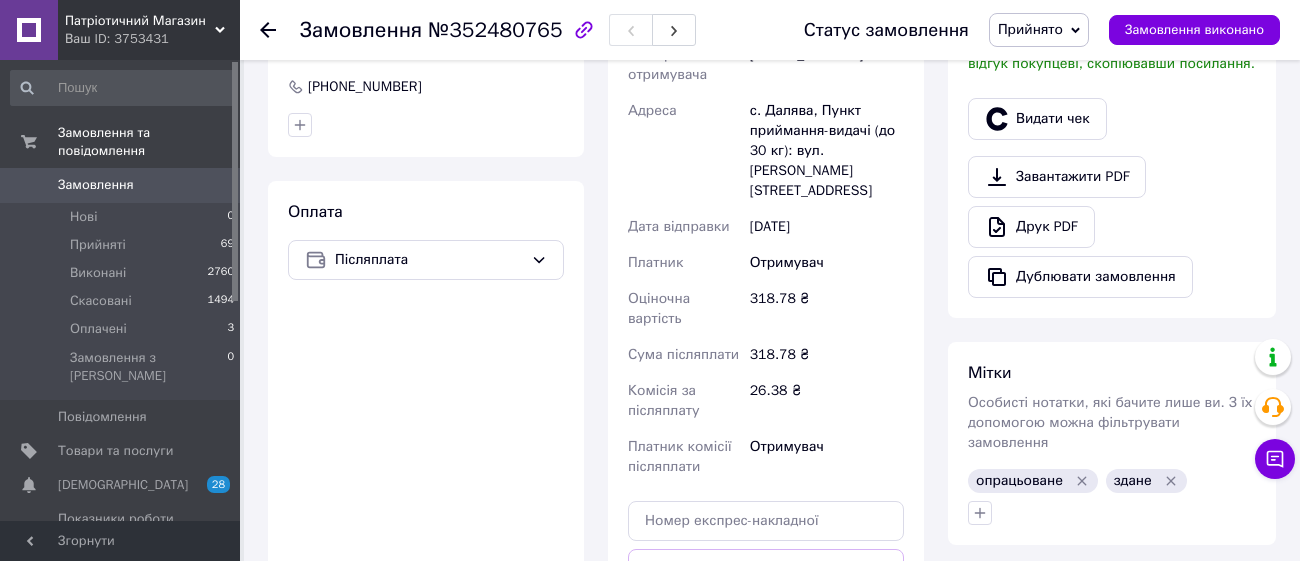 click 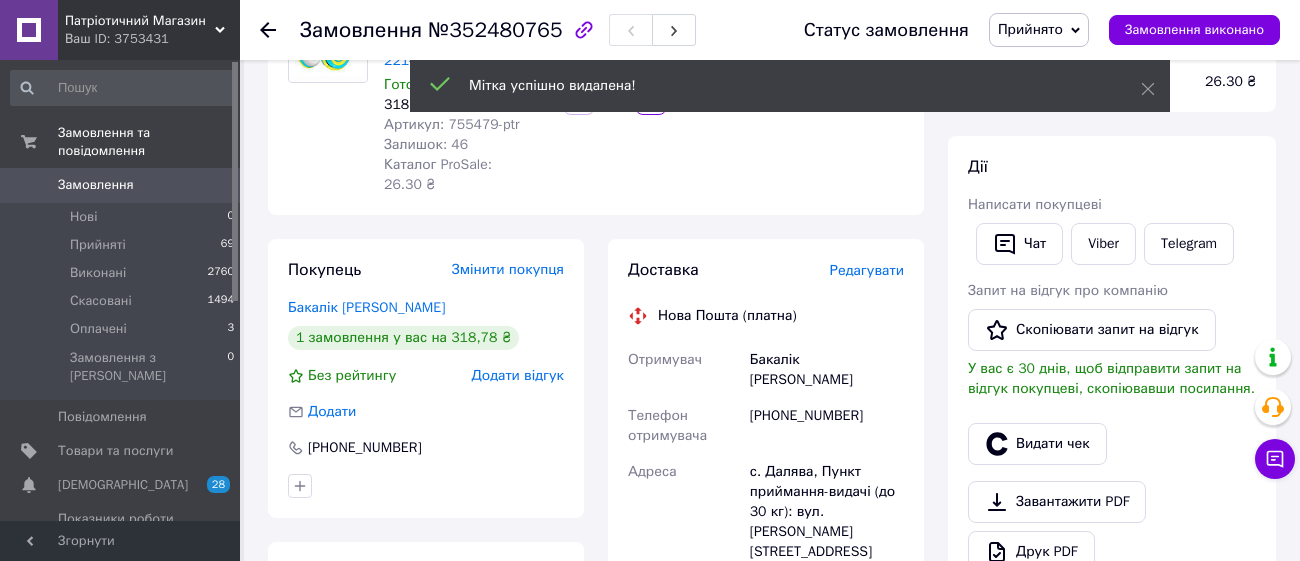 scroll, scrollTop: 0, scrollLeft: 0, axis: both 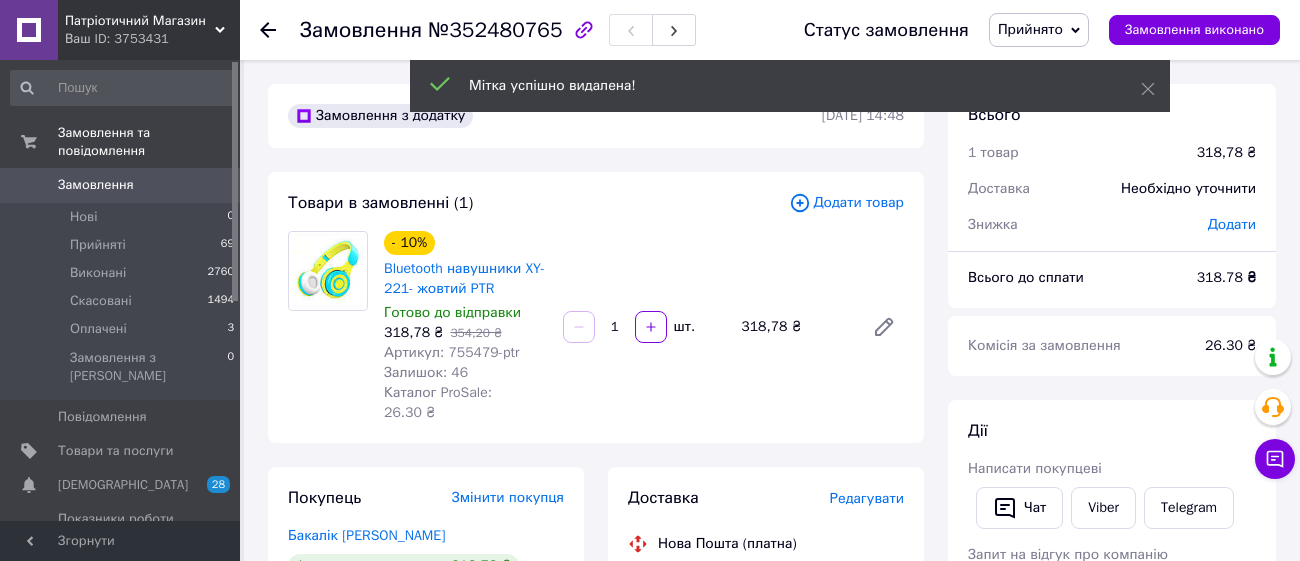 click on "Замовлення" at bounding box center [121, 185] 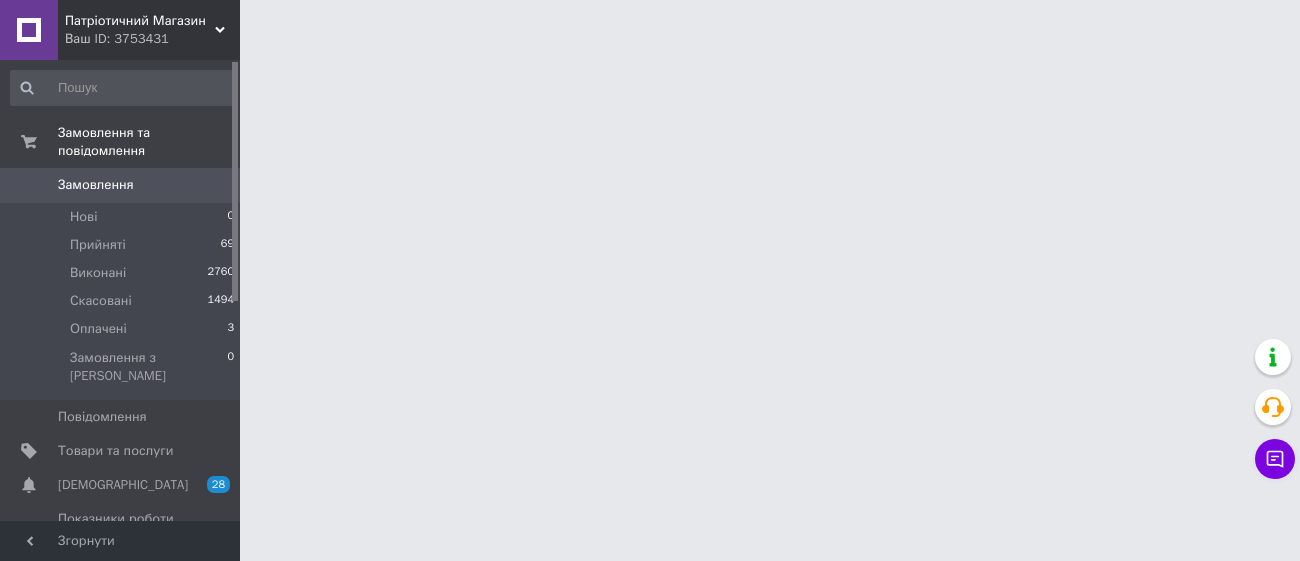 click on "Патріотичний Магазин" at bounding box center (140, 21) 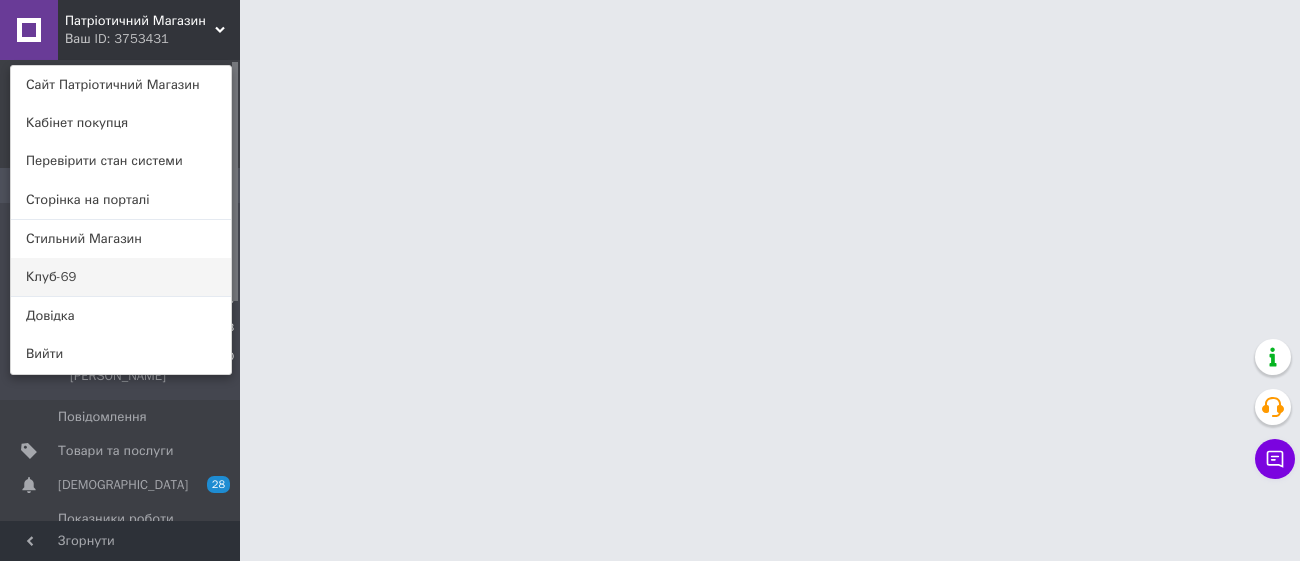 click on "Клуб-69" at bounding box center [121, 277] 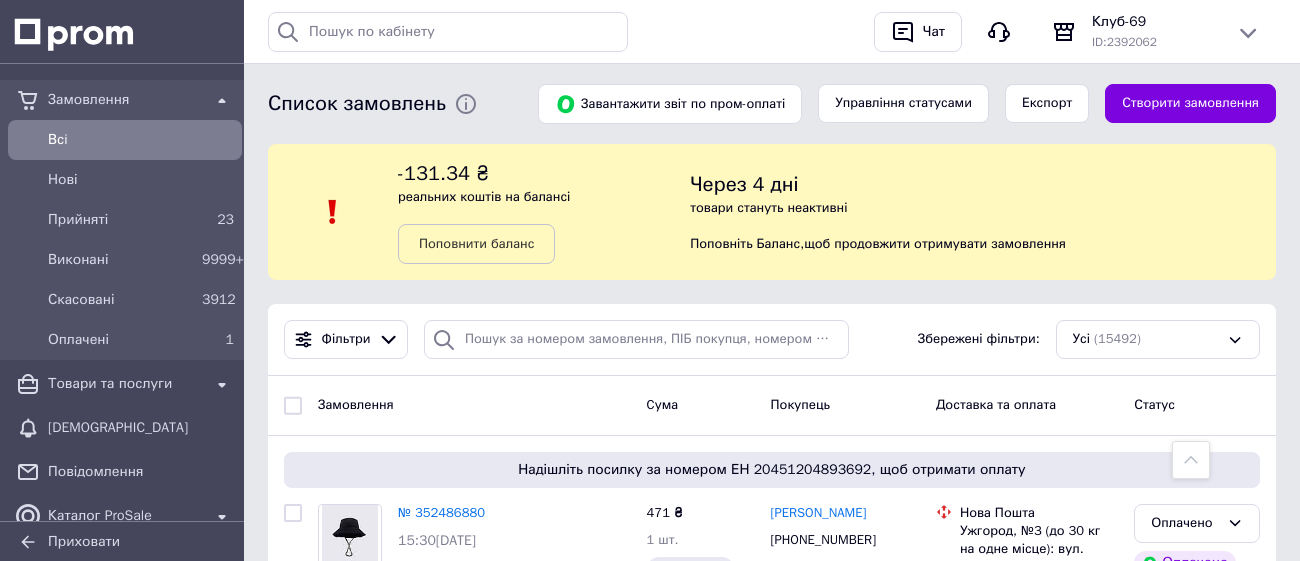 scroll, scrollTop: 312, scrollLeft: 0, axis: vertical 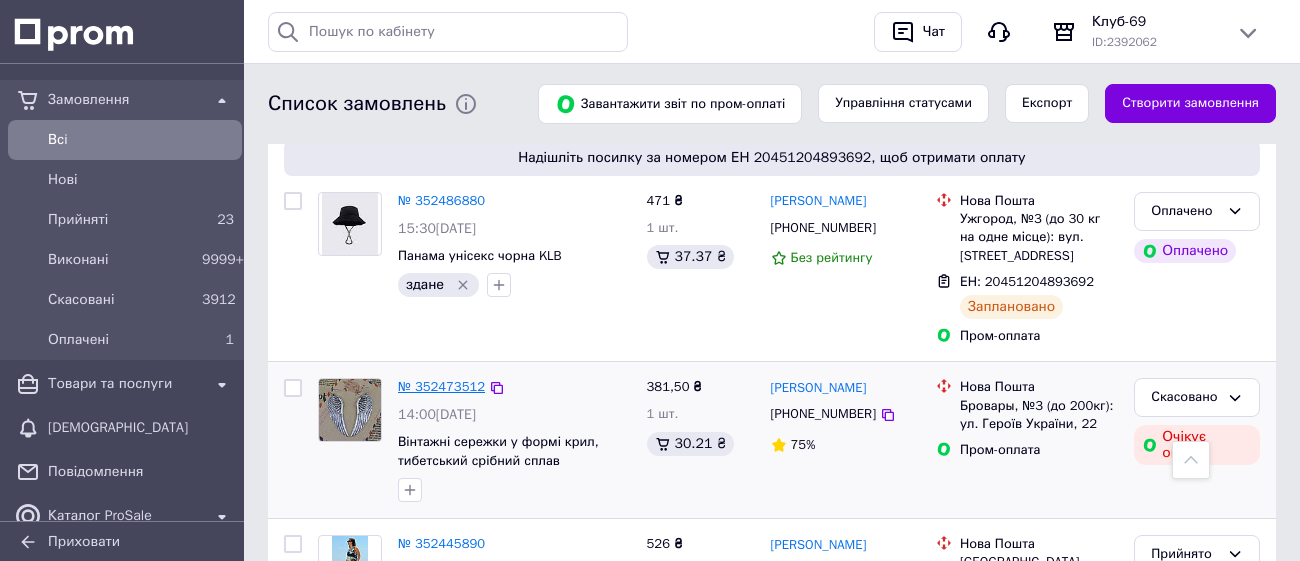 click on "№ 352473512" at bounding box center [441, 386] 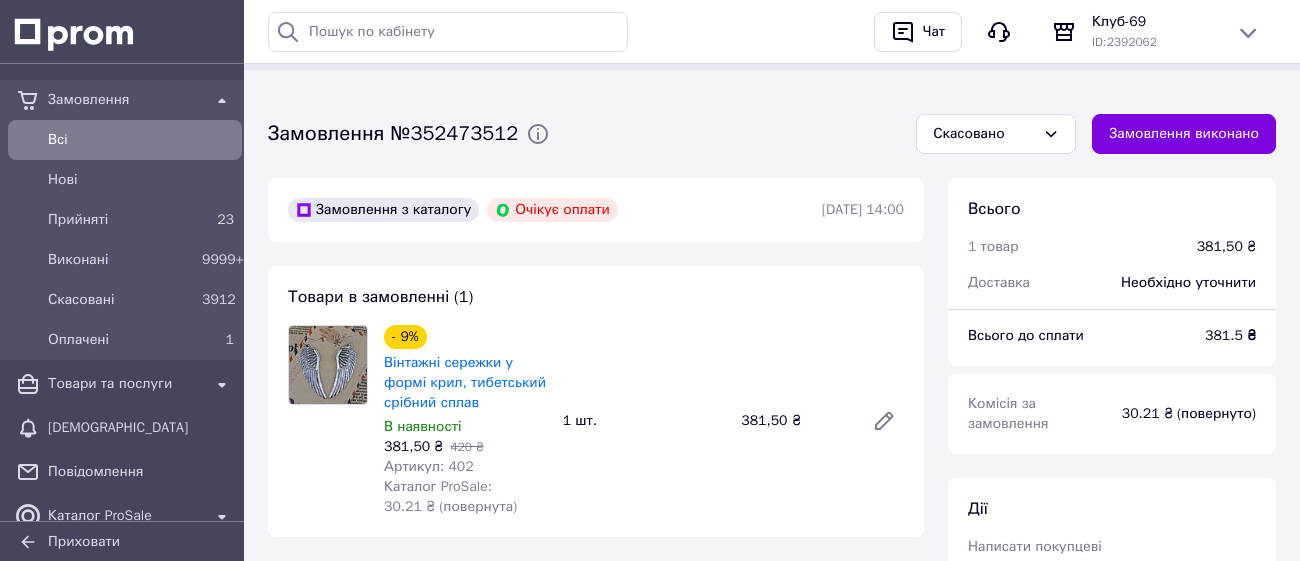 scroll, scrollTop: 0, scrollLeft: 0, axis: both 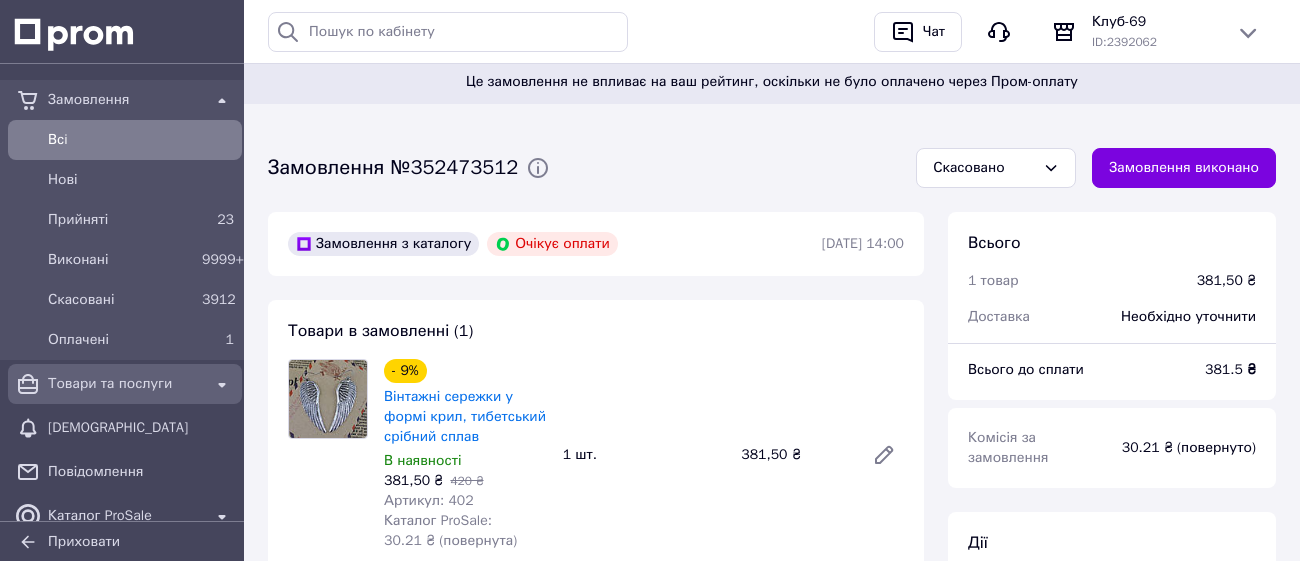 click on "Товари та послуги" at bounding box center [125, 384] 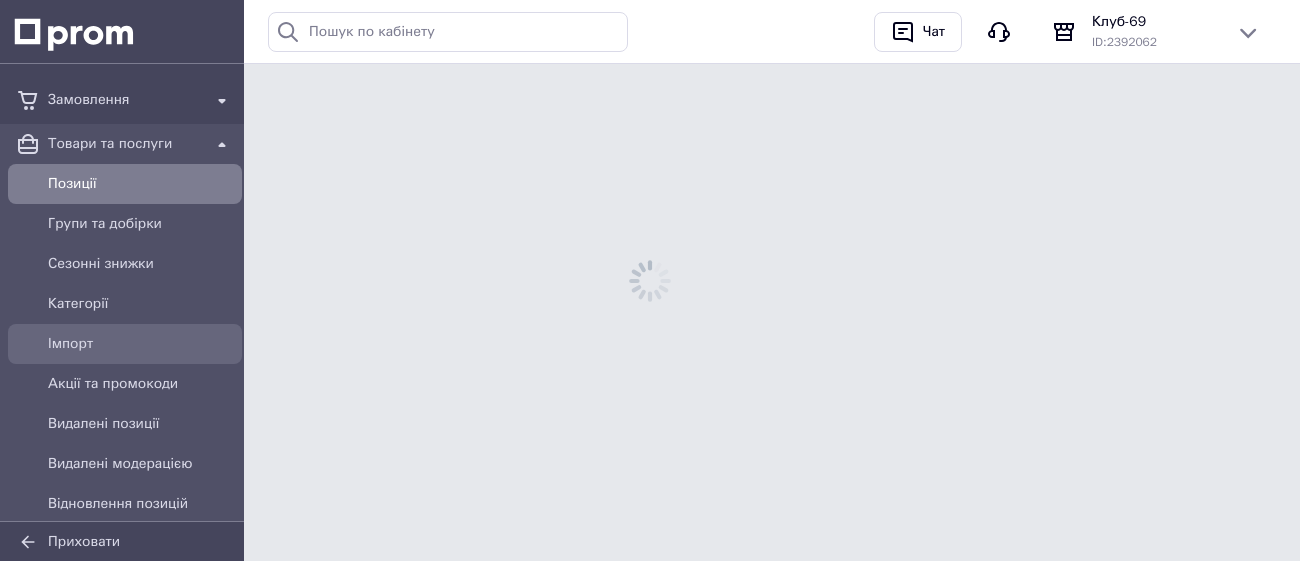 click on "Імпорт" at bounding box center (141, 344) 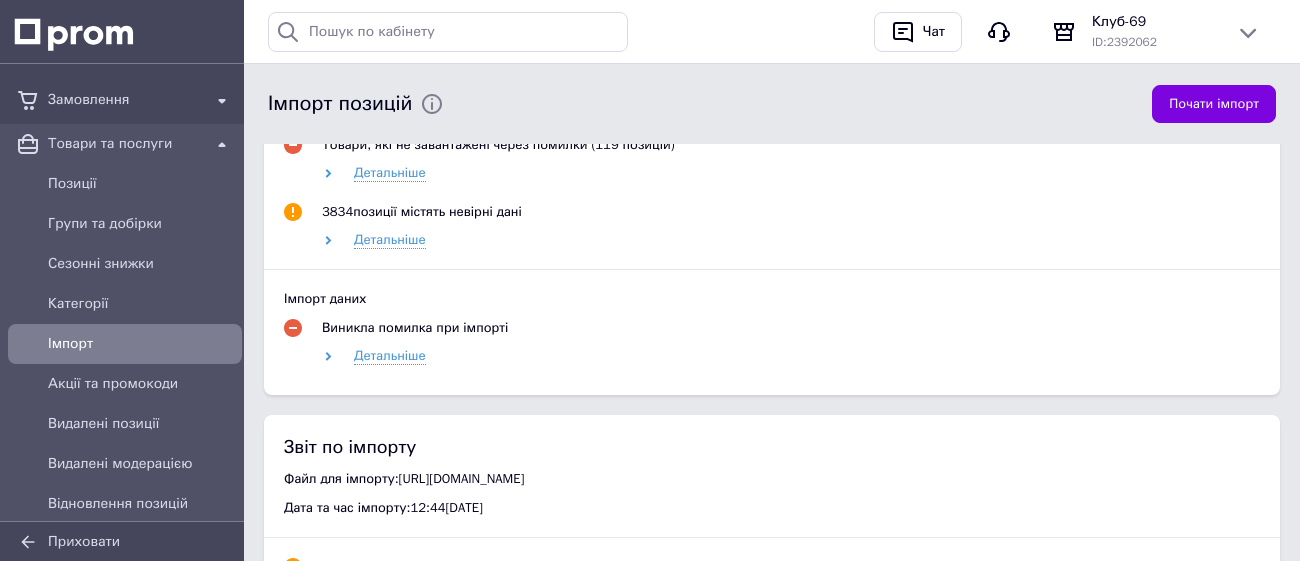 scroll, scrollTop: 1497, scrollLeft: 0, axis: vertical 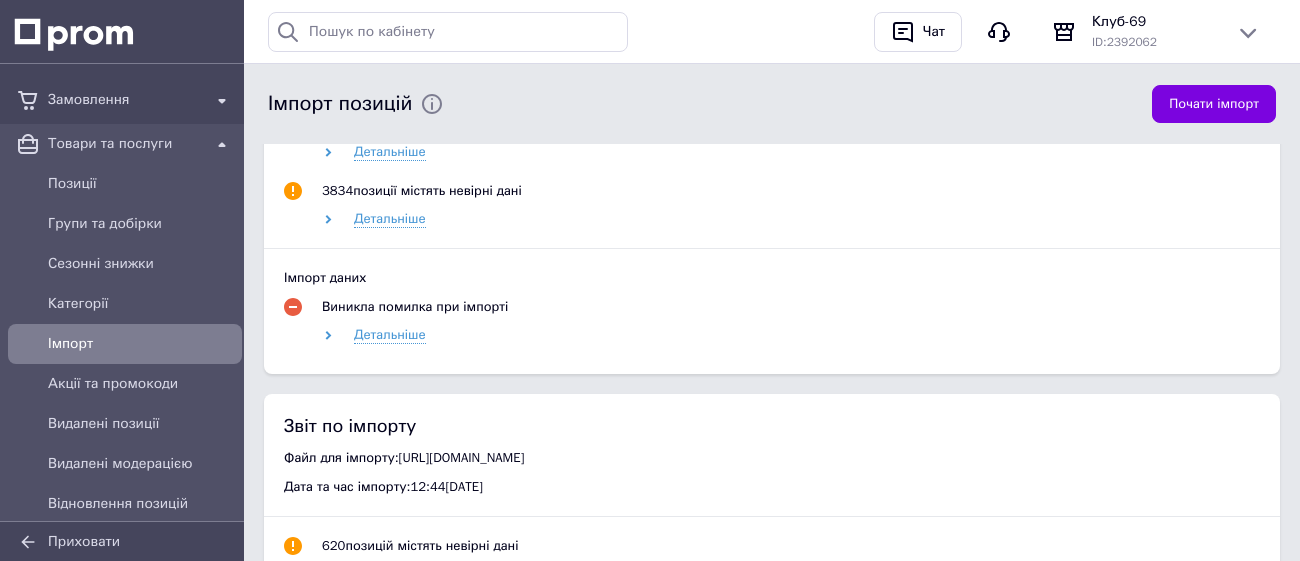 drag, startPoint x: 613, startPoint y: 490, endPoint x: 398, endPoint y: 450, distance: 218.68927 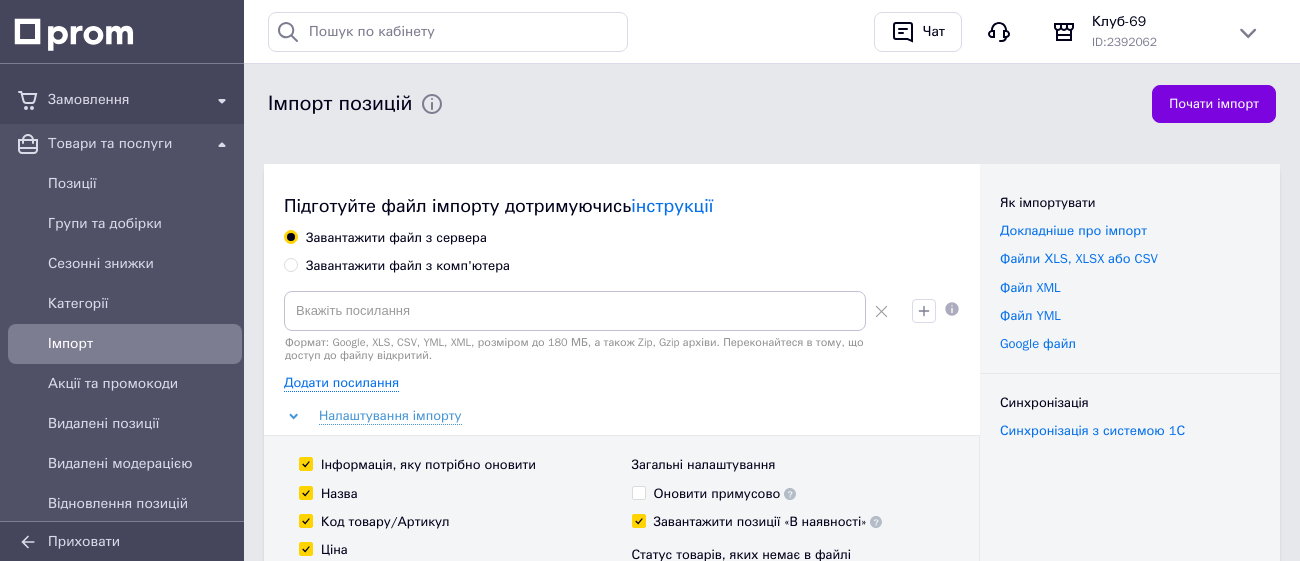 scroll, scrollTop: 0, scrollLeft: 0, axis: both 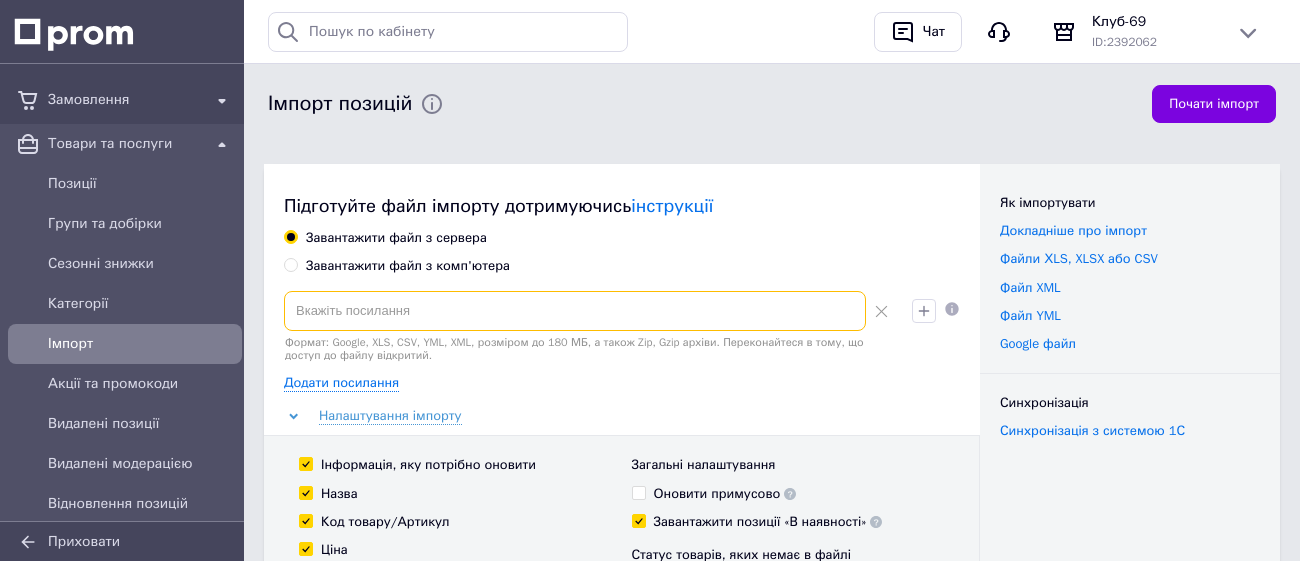 click at bounding box center [575, 311] 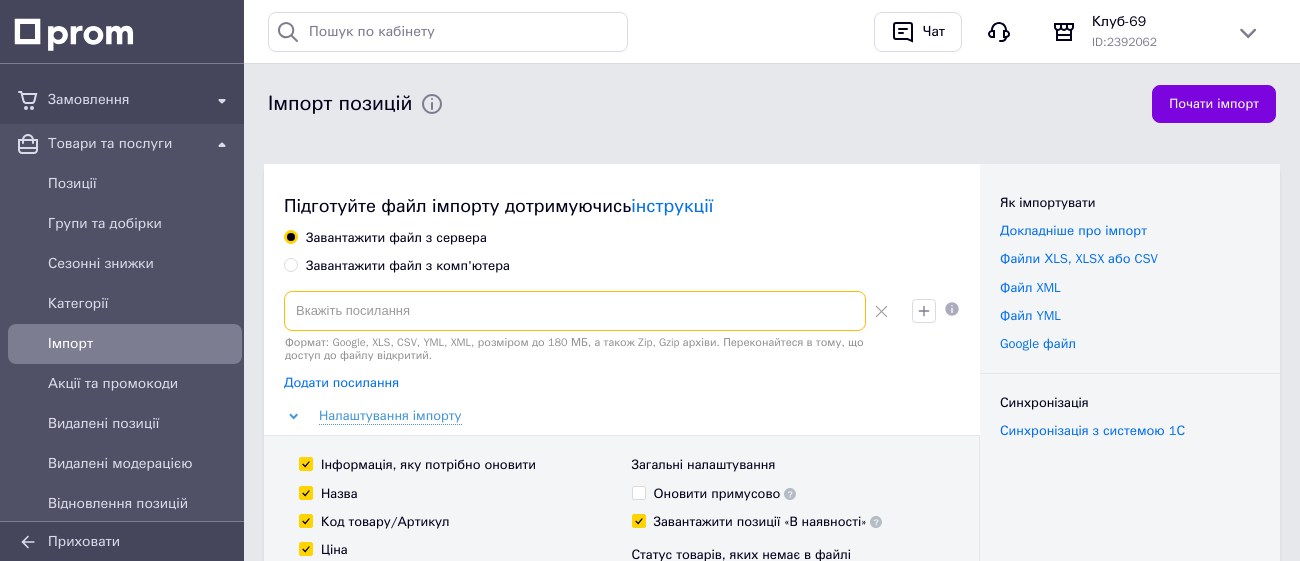 paste on "https://baza-bags.prom.ua/products_feed.xml?hash_tag=362a53a1f4f6537540a073604e3d9ce0&sales_notes=&product_ids=&label_ids=&exclude_fields=&html_description=1&yandex_cpa=&process_presence_sure=&languages=uk%2Cru&extra_fields=keywords&group_ids=" 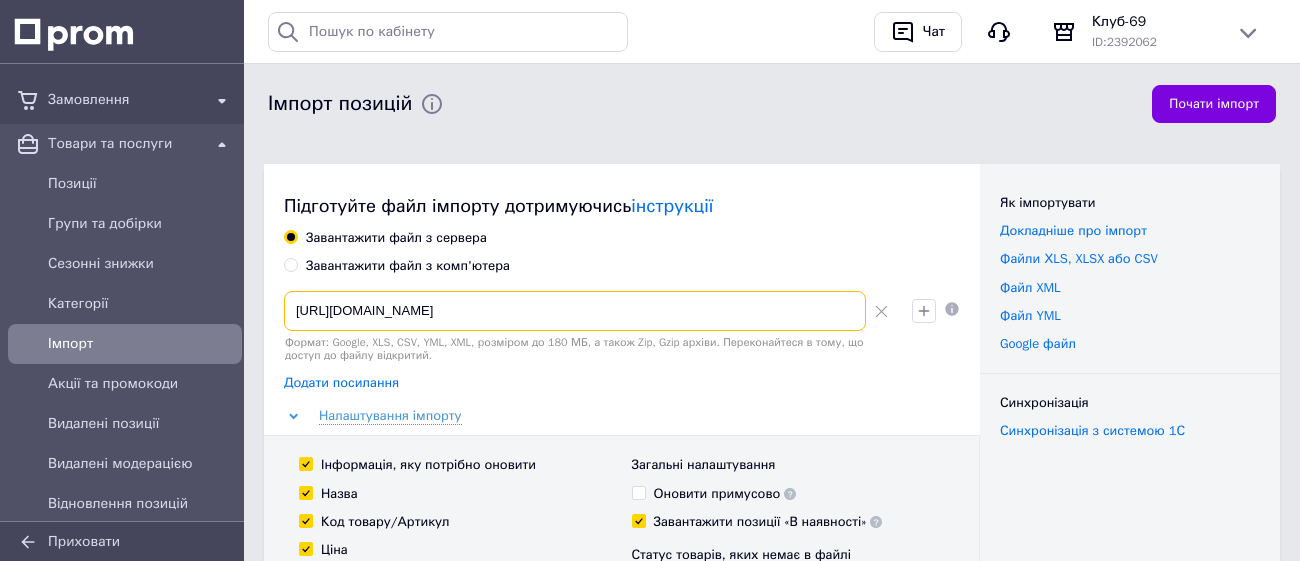 scroll, scrollTop: 0, scrollLeft: 1028, axis: horizontal 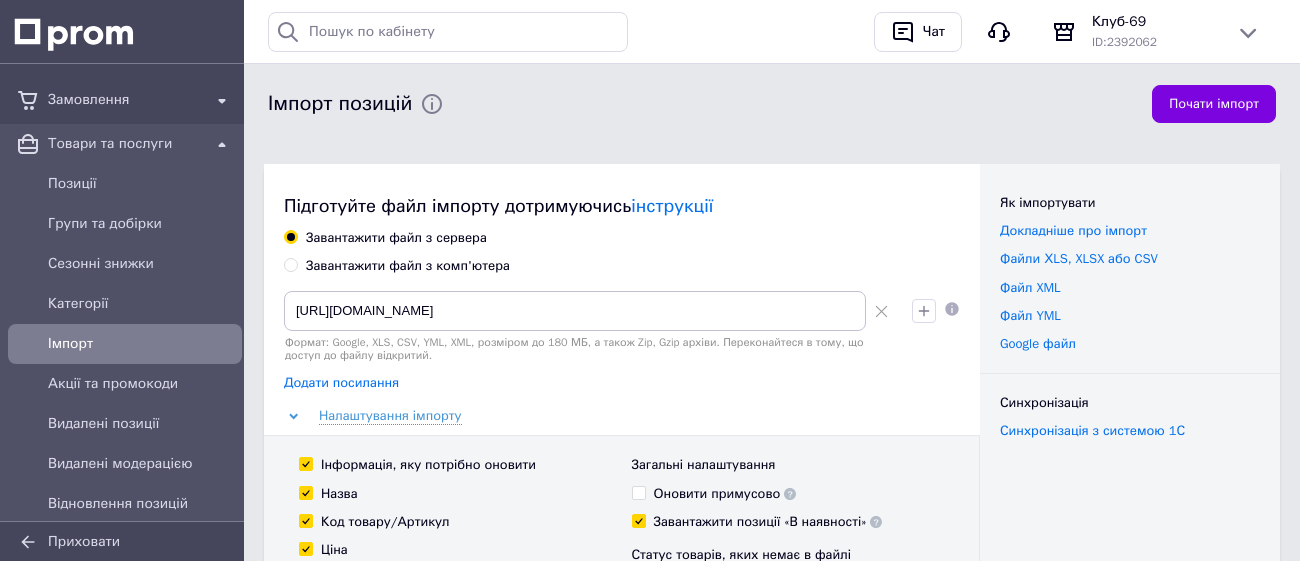 click on "Додати посилання" at bounding box center (341, 383) 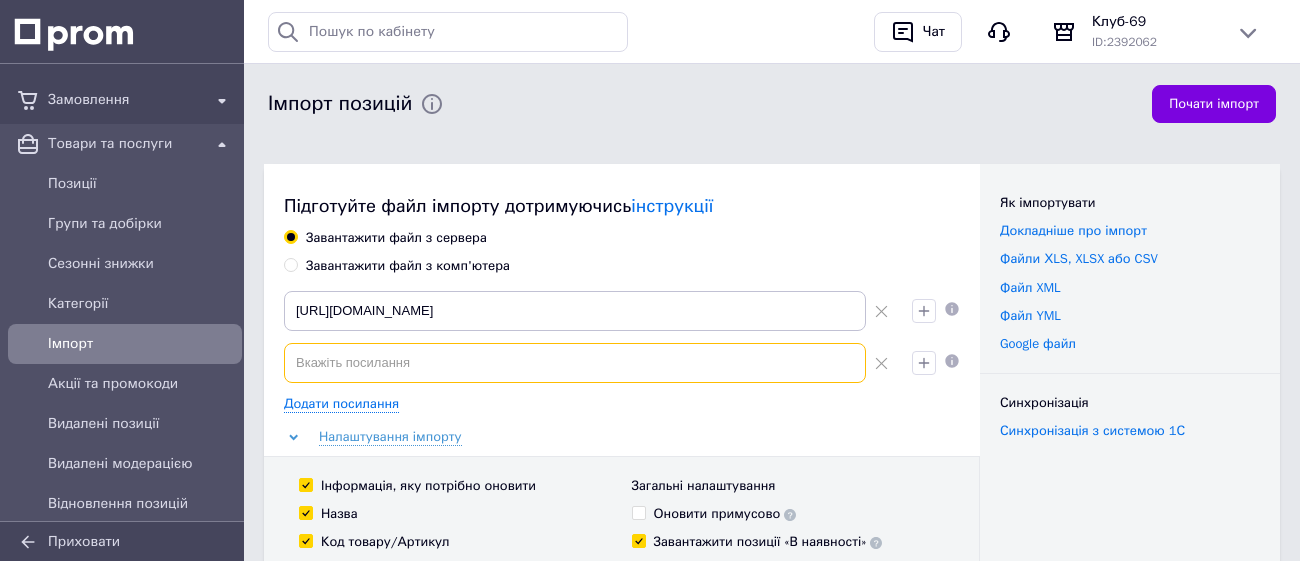 click at bounding box center [575, 363] 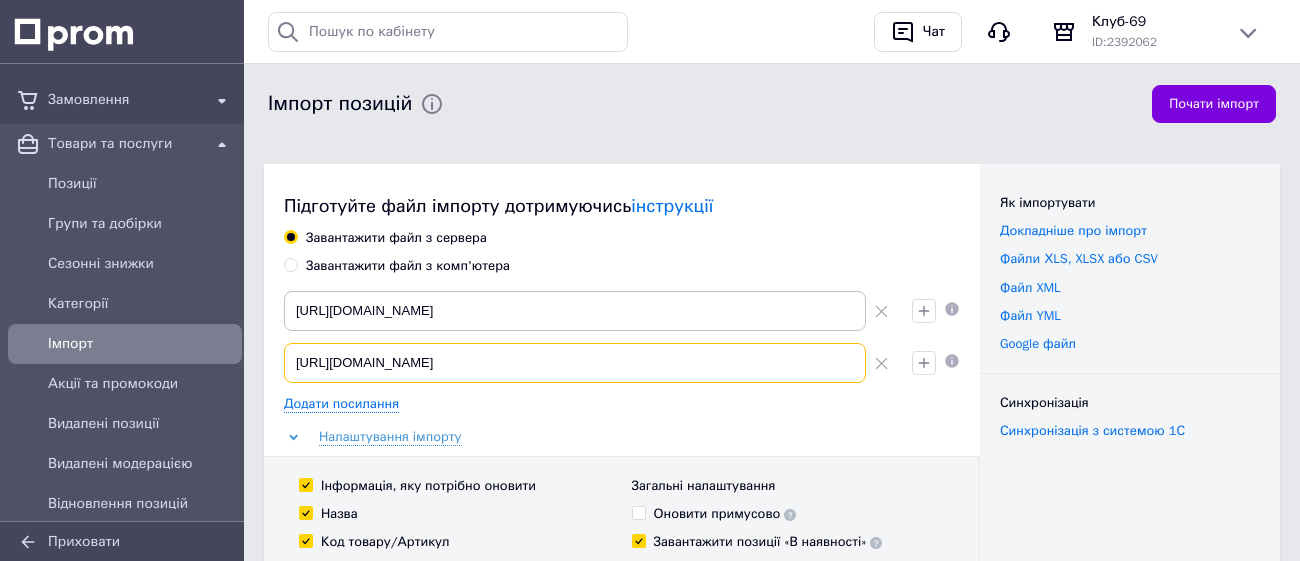 scroll, scrollTop: 0, scrollLeft: 880, axis: horizontal 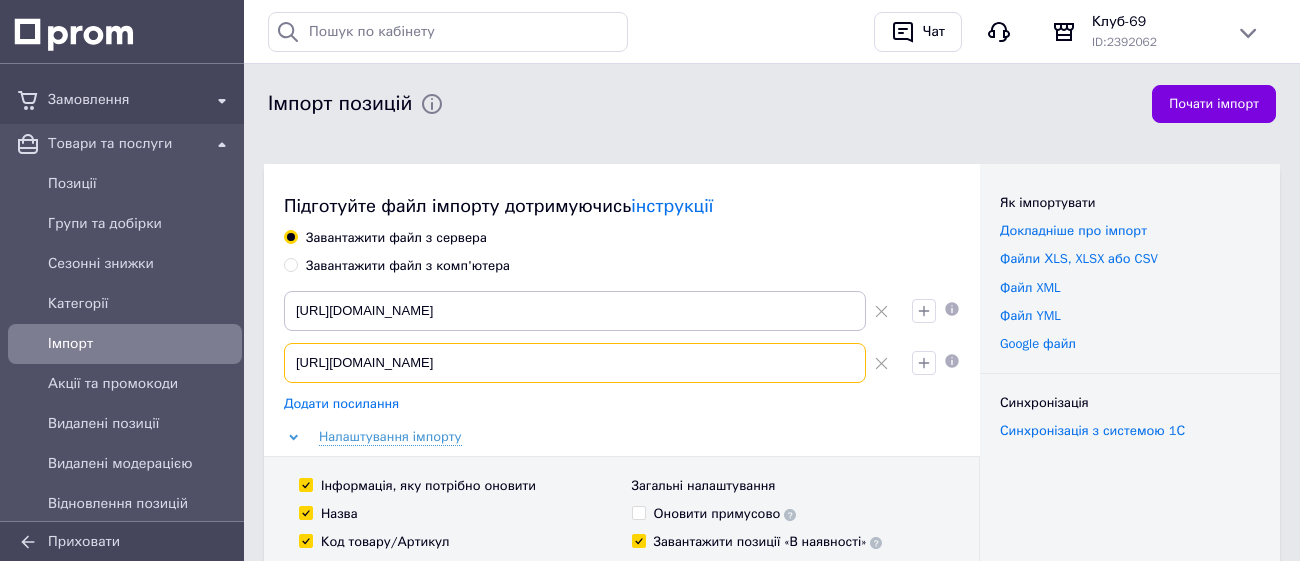 type on "https://showroom.kiev.ua/products_feed.xml?hash_tag=2df0f2c52eb81c3b14e1ec221be14c20&sales_notes=&product_ids=&label_ids=&exclude_fields=&html_description=0&yandex_cpa=&process_presence_sure=&languages=uk%2Cru&group_ids=" 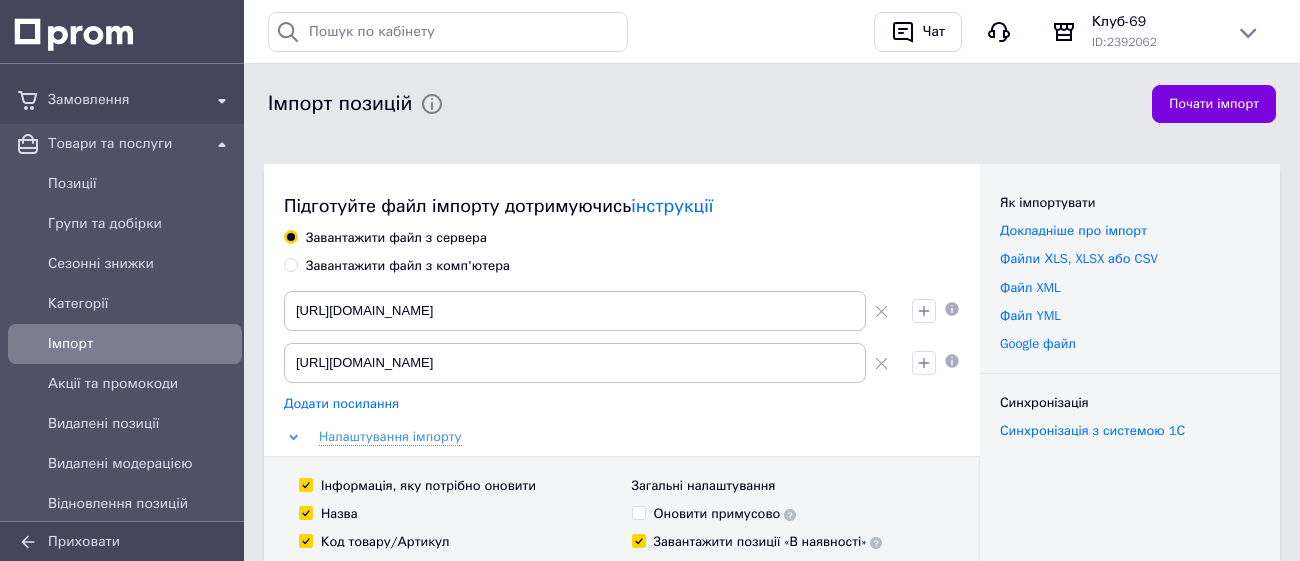 click on "Додати посилання" at bounding box center [341, 404] 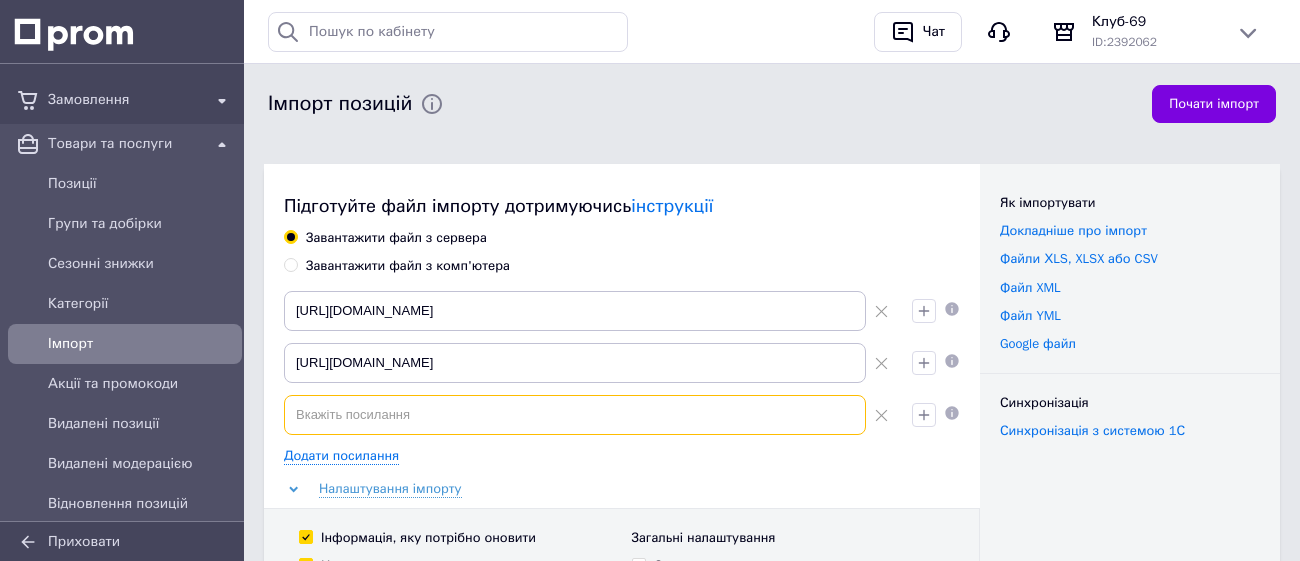 click at bounding box center (575, 415) 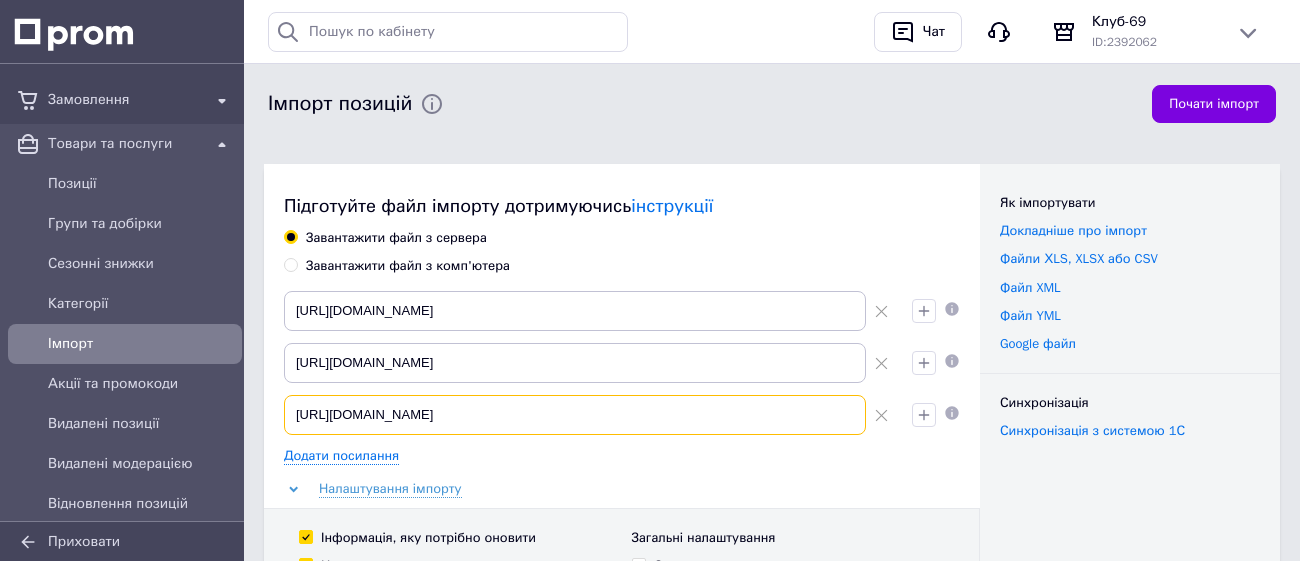 scroll, scrollTop: 0, scrollLeft: 930, axis: horizontal 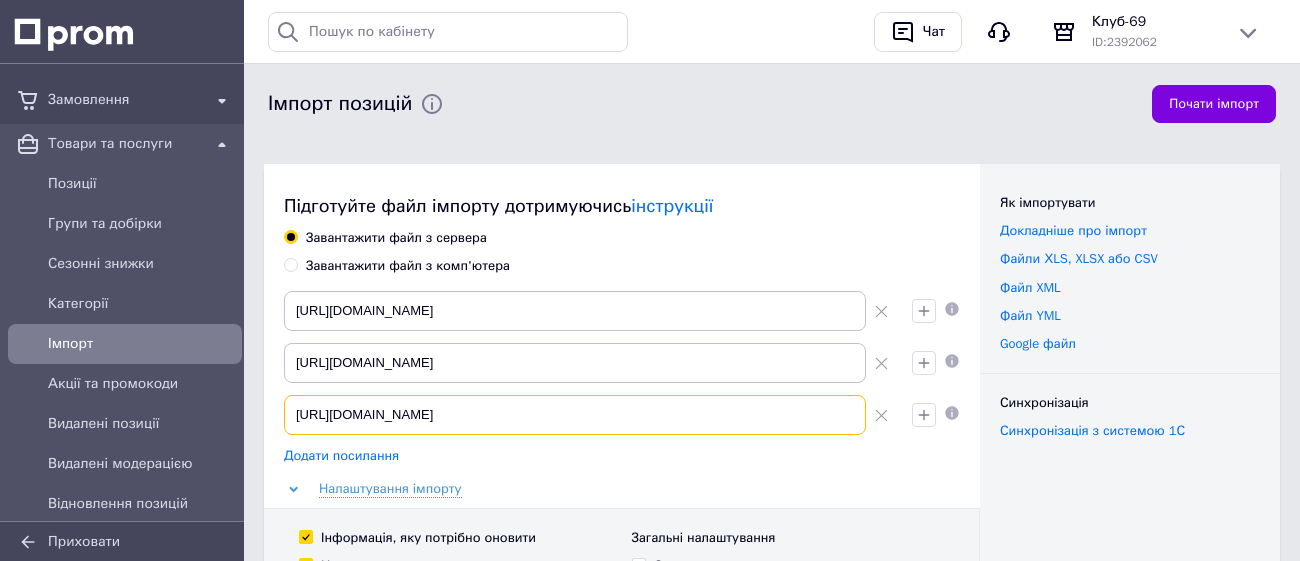 type on "https://moy-shop.com.ua/products_feed.xml?hash_tag=c63f24ec605c18778cbf42b365731842&sales_notes=&product_ids=&label_ids=8959531&exclude_fields=&html_description=0&yandex_cpa=&process_presence_sure=&languages=uk%2Cru&group_ids=" 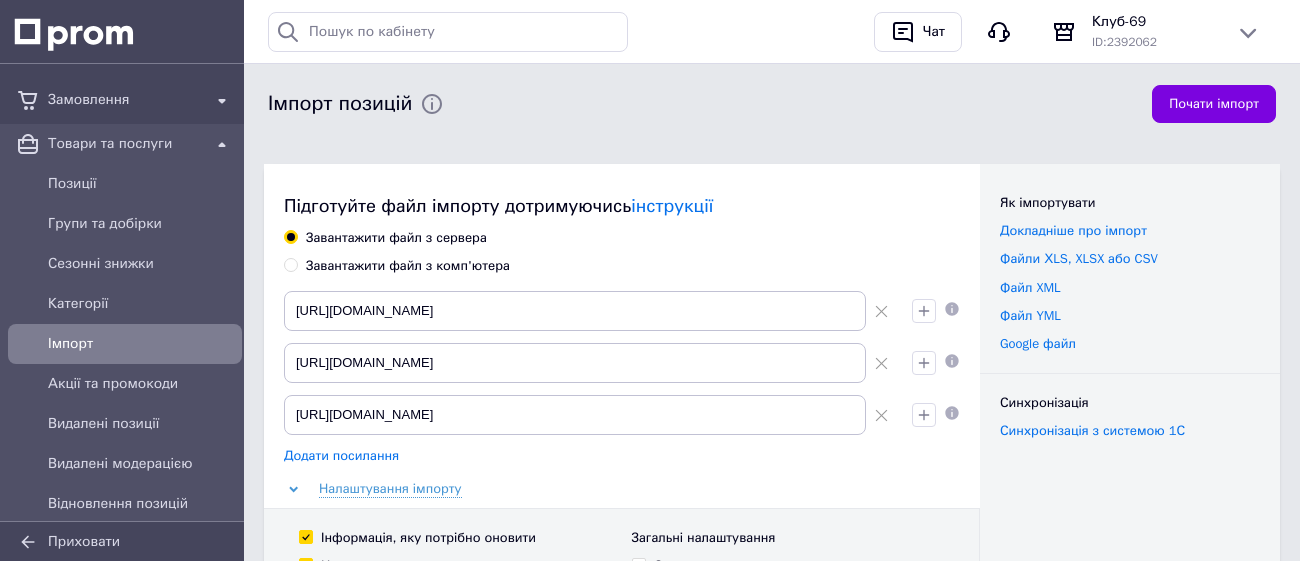 scroll, scrollTop: 0, scrollLeft: 0, axis: both 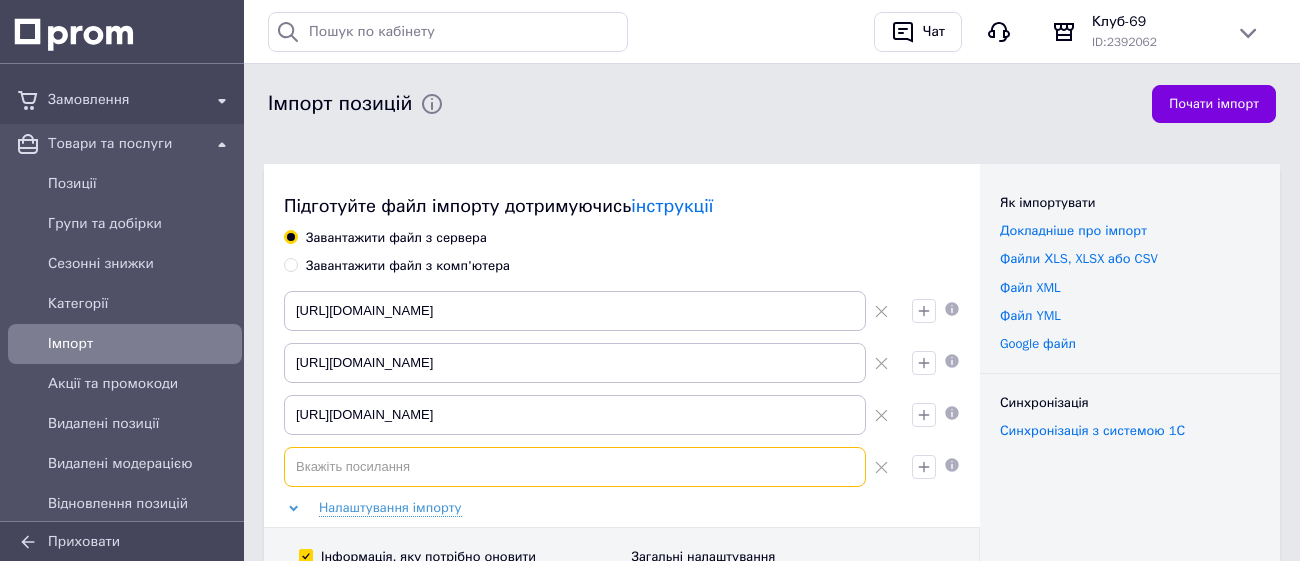 click at bounding box center [575, 467] 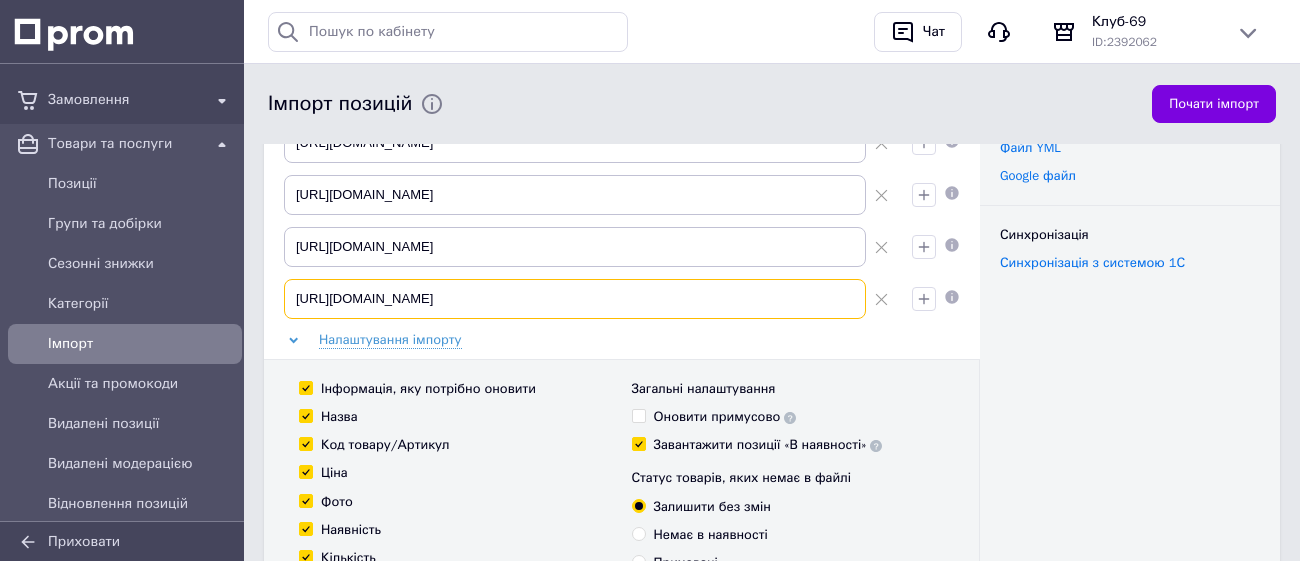 scroll, scrollTop: 223, scrollLeft: 0, axis: vertical 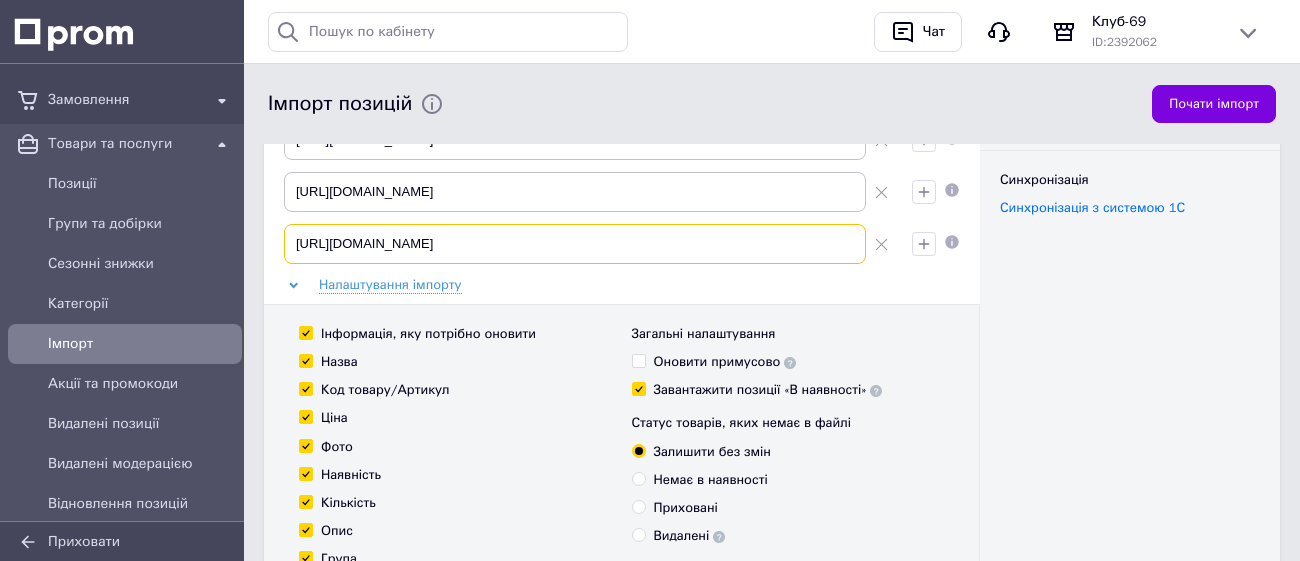 type on "https://www.websklad.biz.ua/wp-content/uploads/current-Universalnaya.xml" 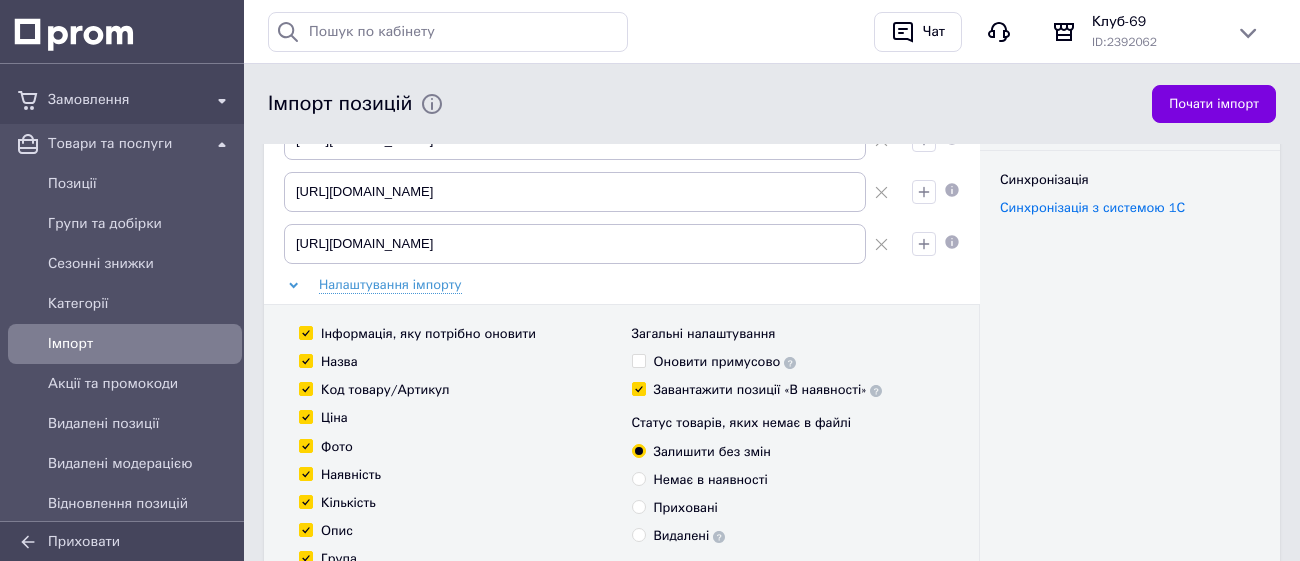 click on "Оновити примусово" at bounding box center [638, 360] 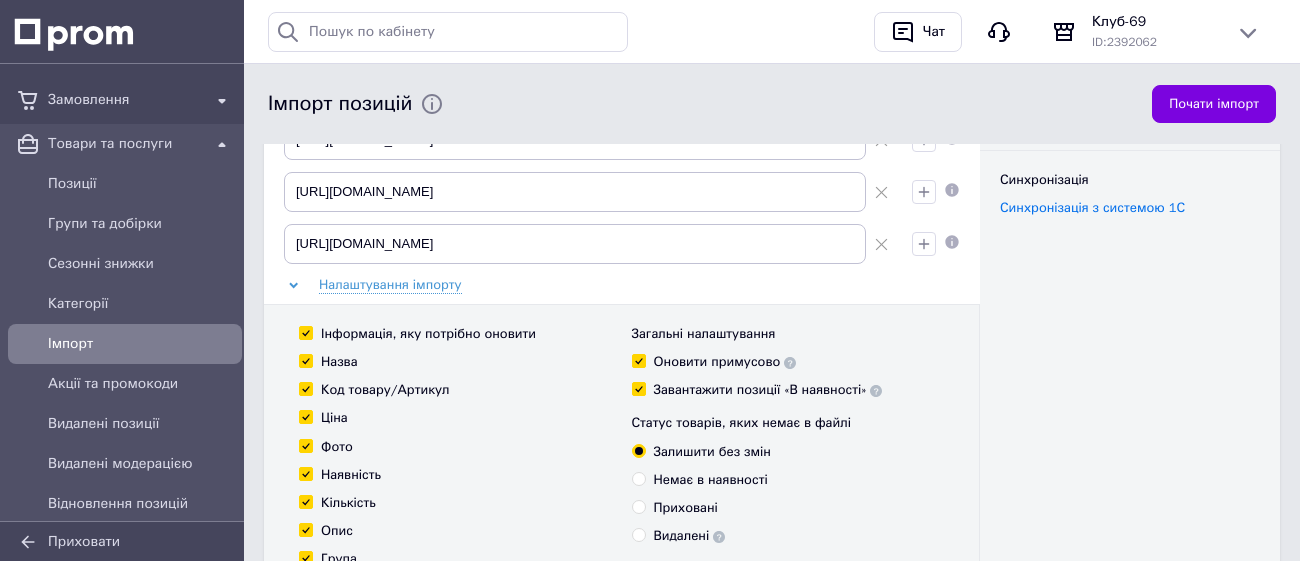 checkbox on "true" 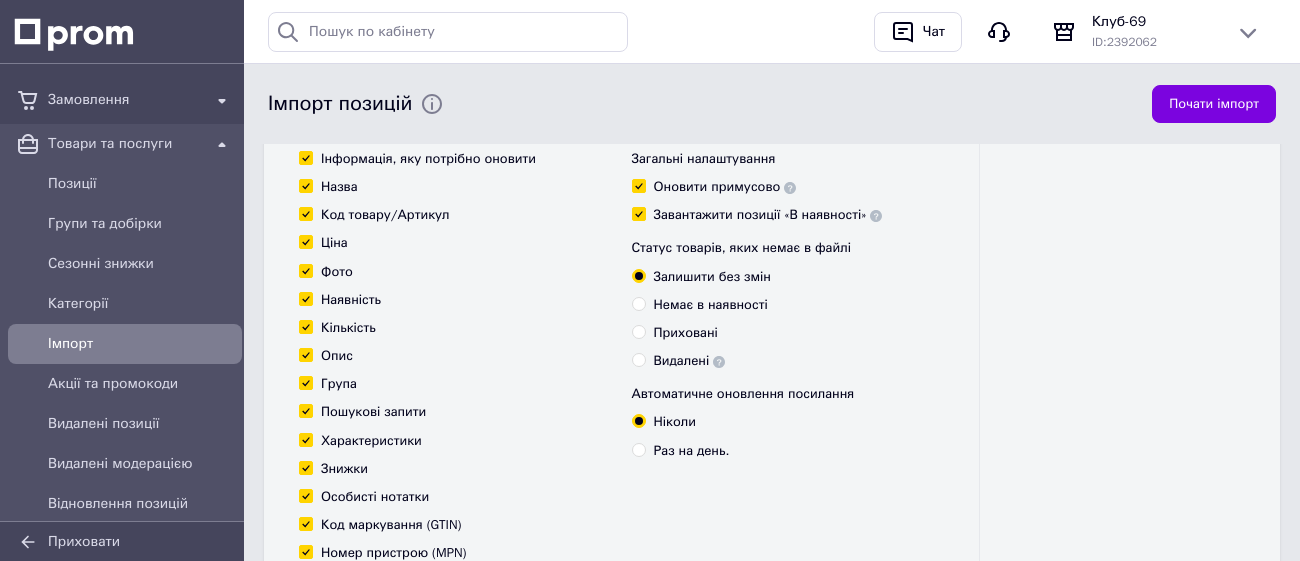 scroll, scrollTop: 424, scrollLeft: 0, axis: vertical 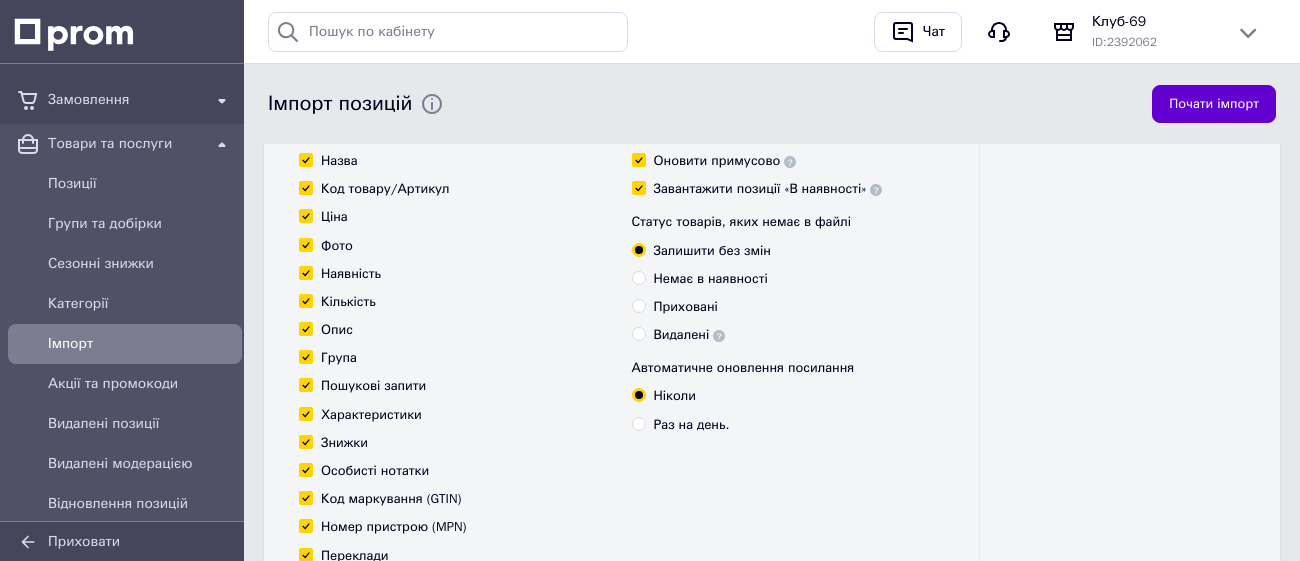 click on "Почати імпорт" at bounding box center [1214, 104] 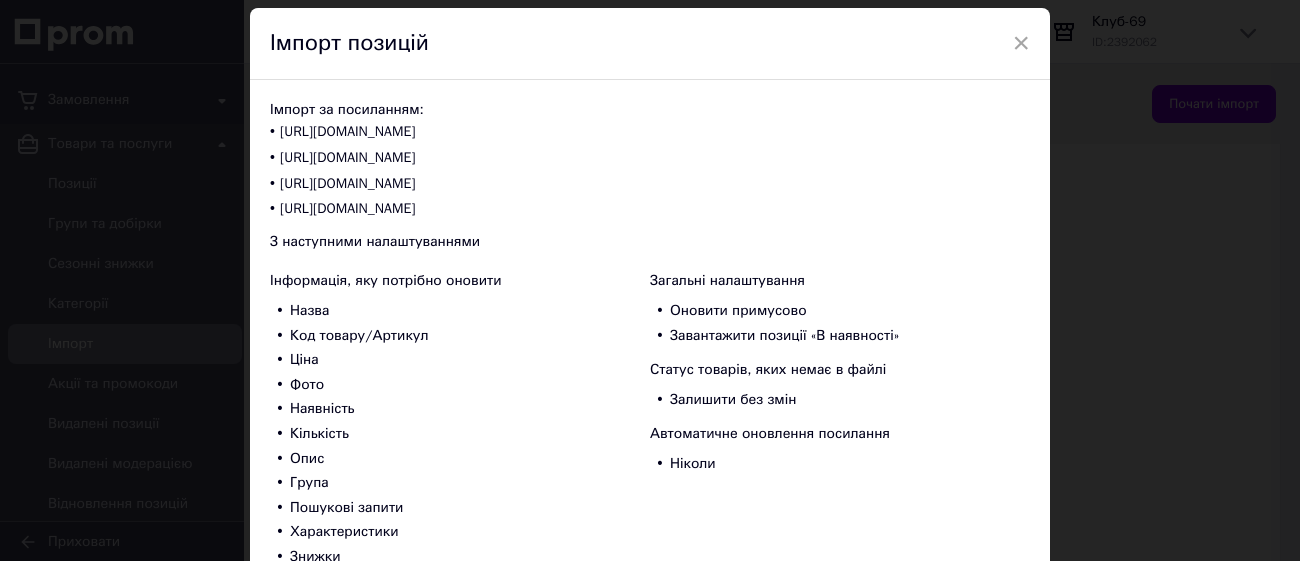 scroll, scrollTop: 315, scrollLeft: 0, axis: vertical 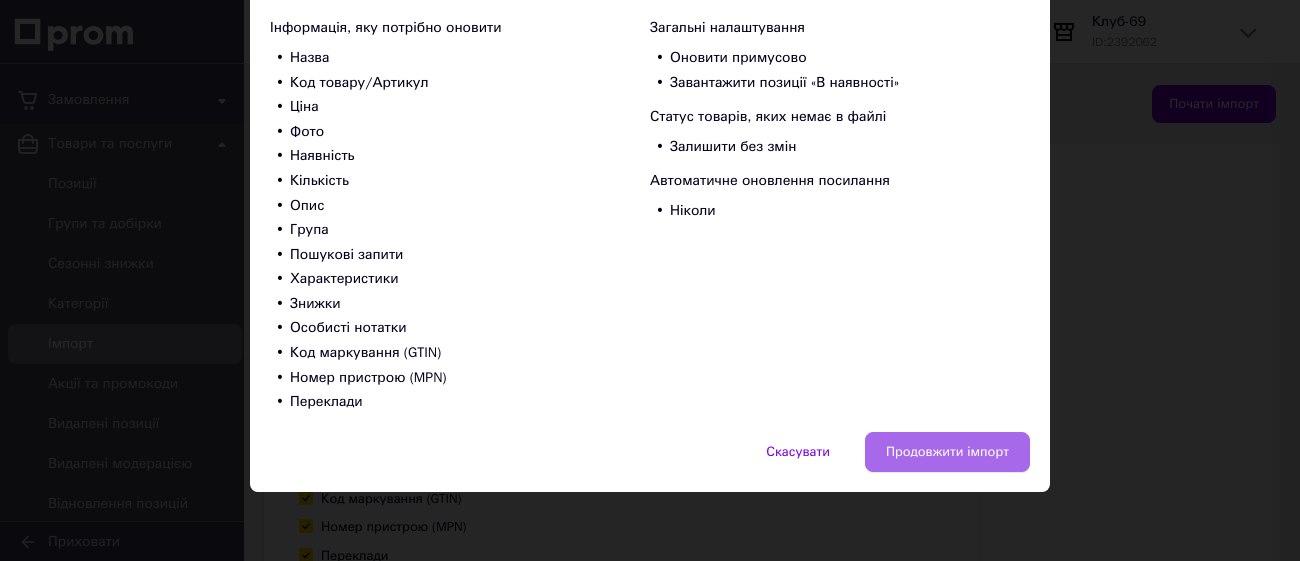 click on "Продовжити імпорт" at bounding box center (947, 452) 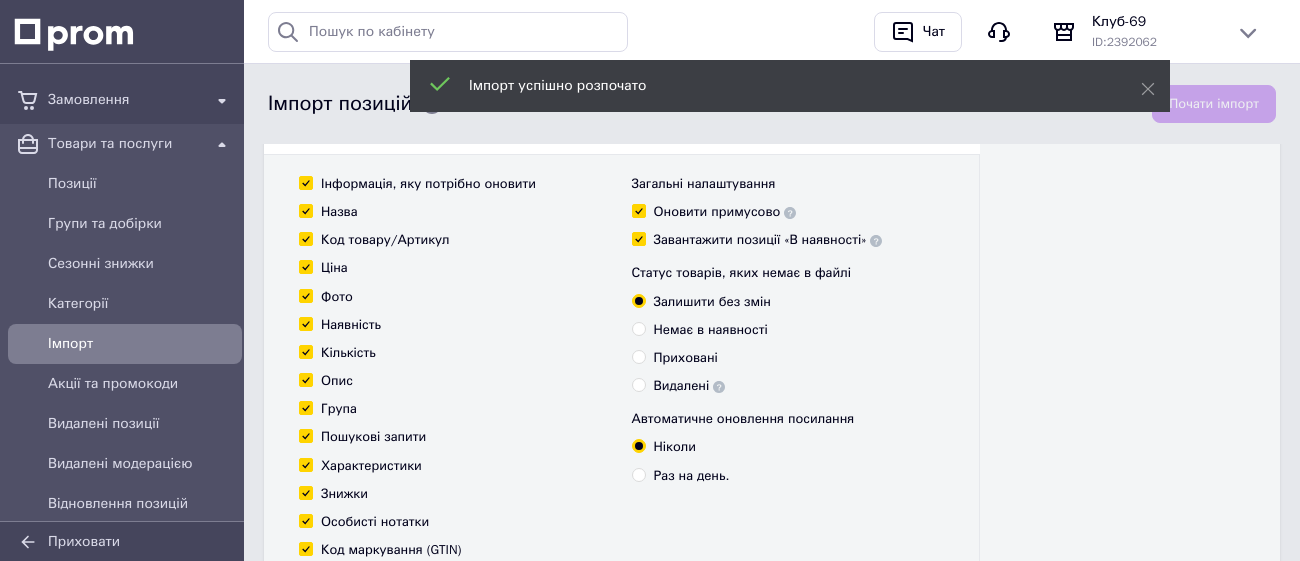 scroll, scrollTop: 329, scrollLeft: 0, axis: vertical 